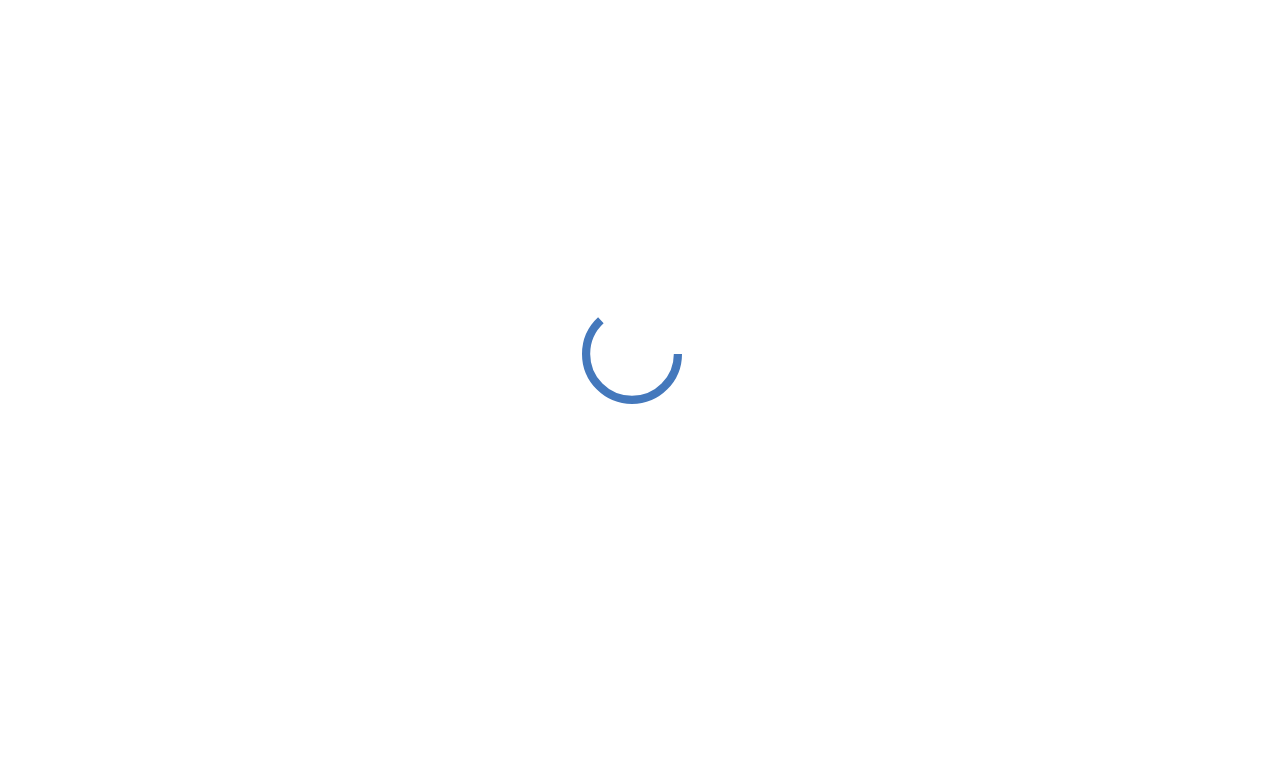 scroll, scrollTop: 0, scrollLeft: 0, axis: both 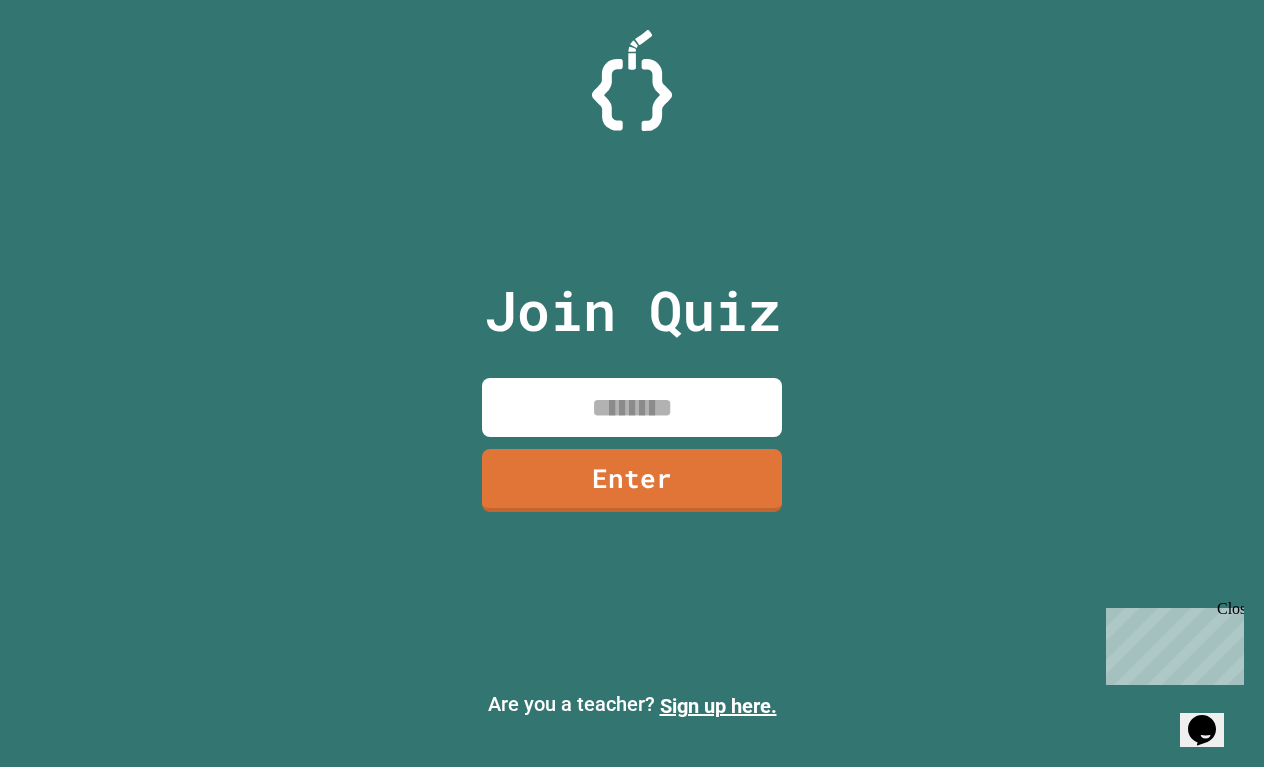 click at bounding box center (632, 407) 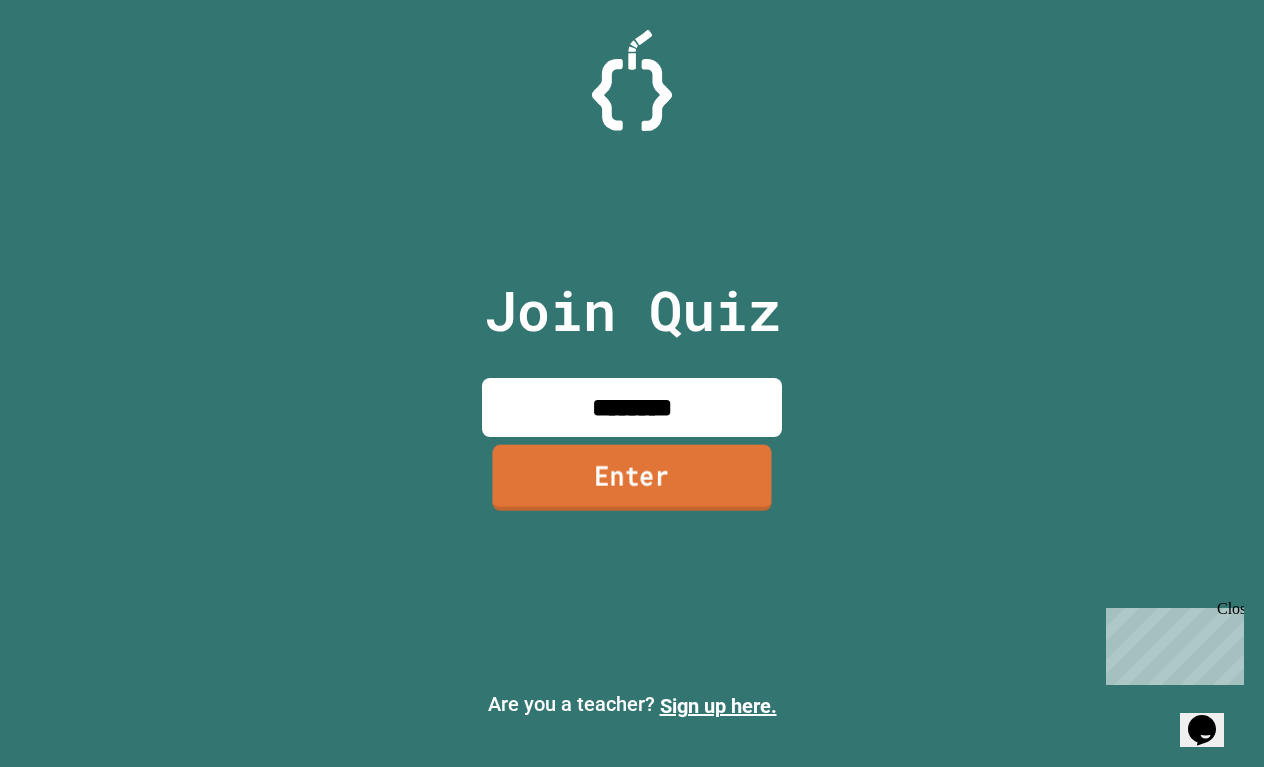 type on "********" 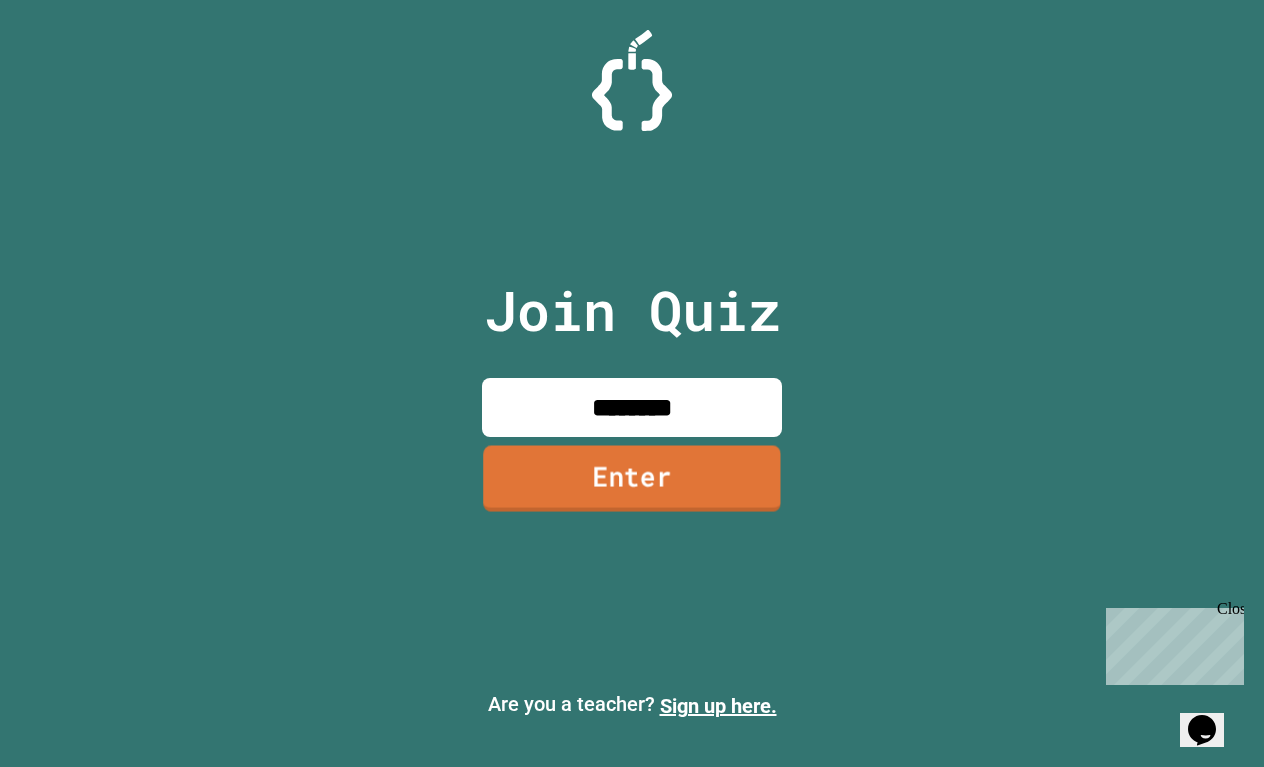 click on "Enter" at bounding box center (632, 478) 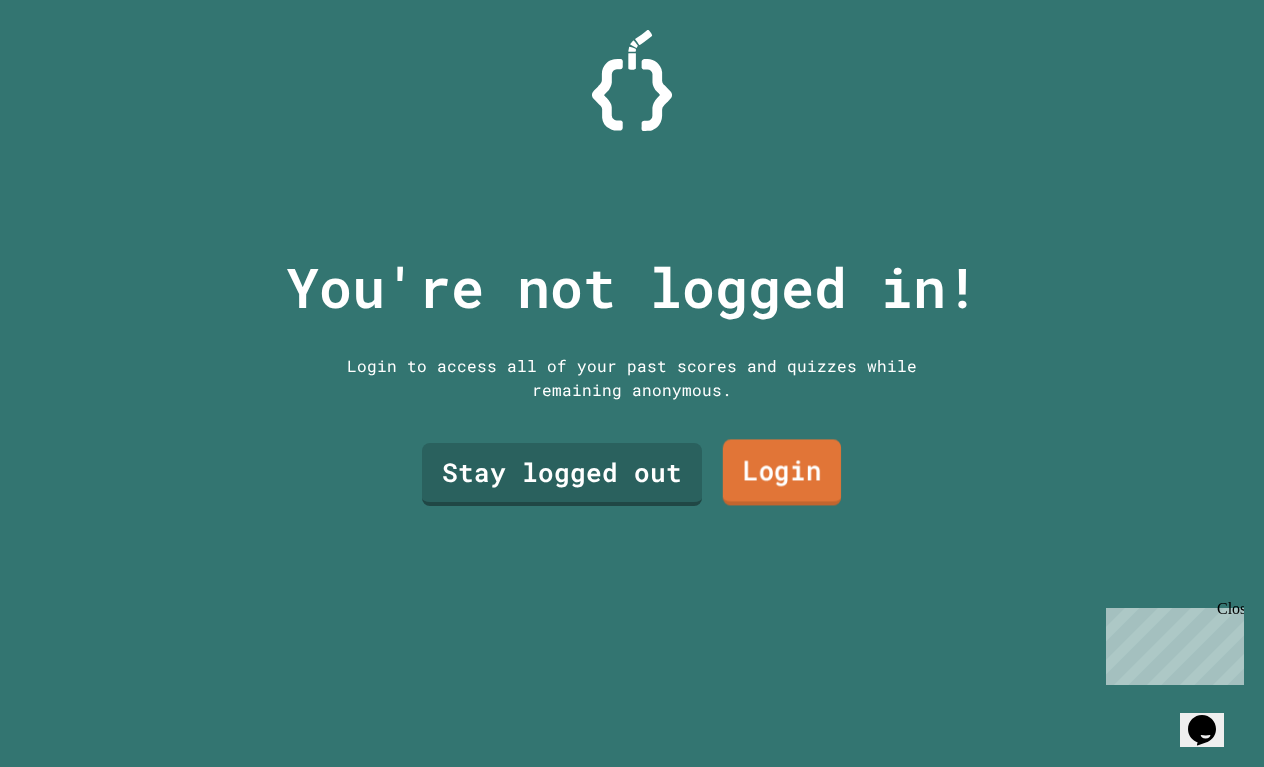 scroll, scrollTop: 0, scrollLeft: 0, axis: both 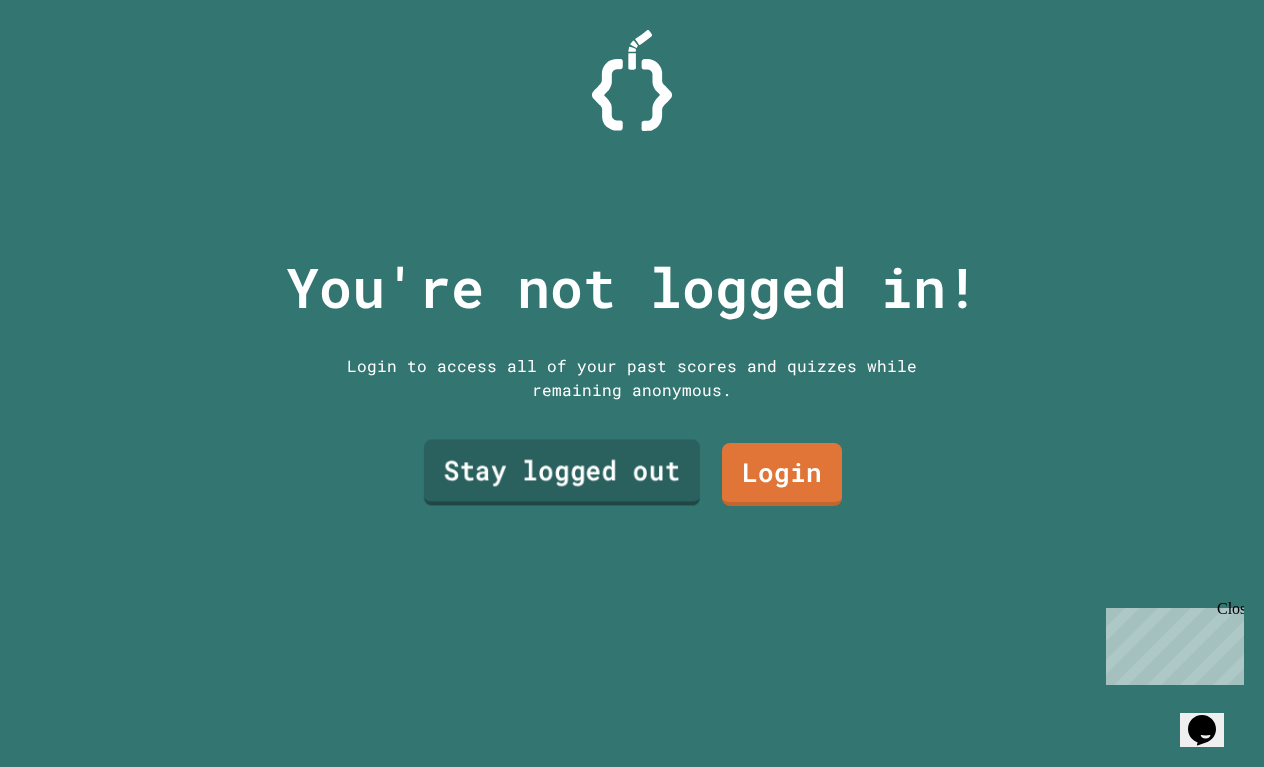 click on "Stay logged out" at bounding box center [562, 473] 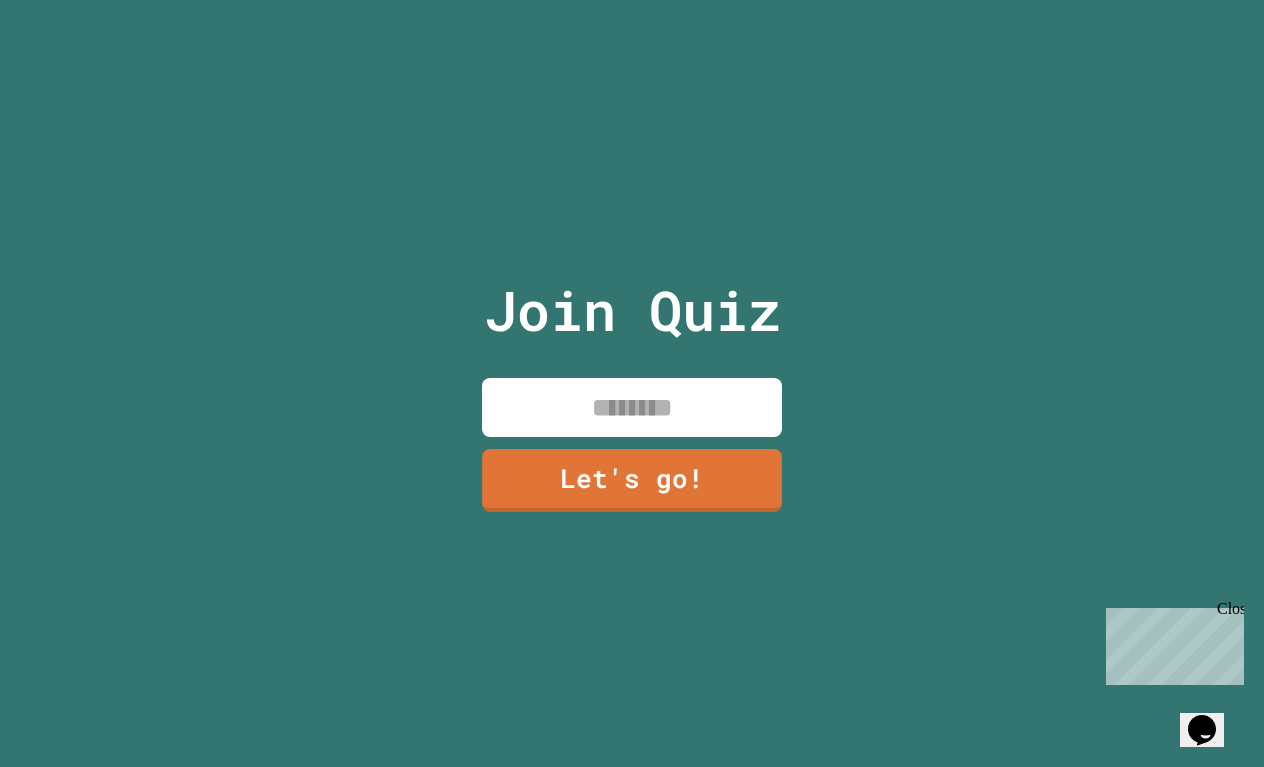 click at bounding box center (632, 407) 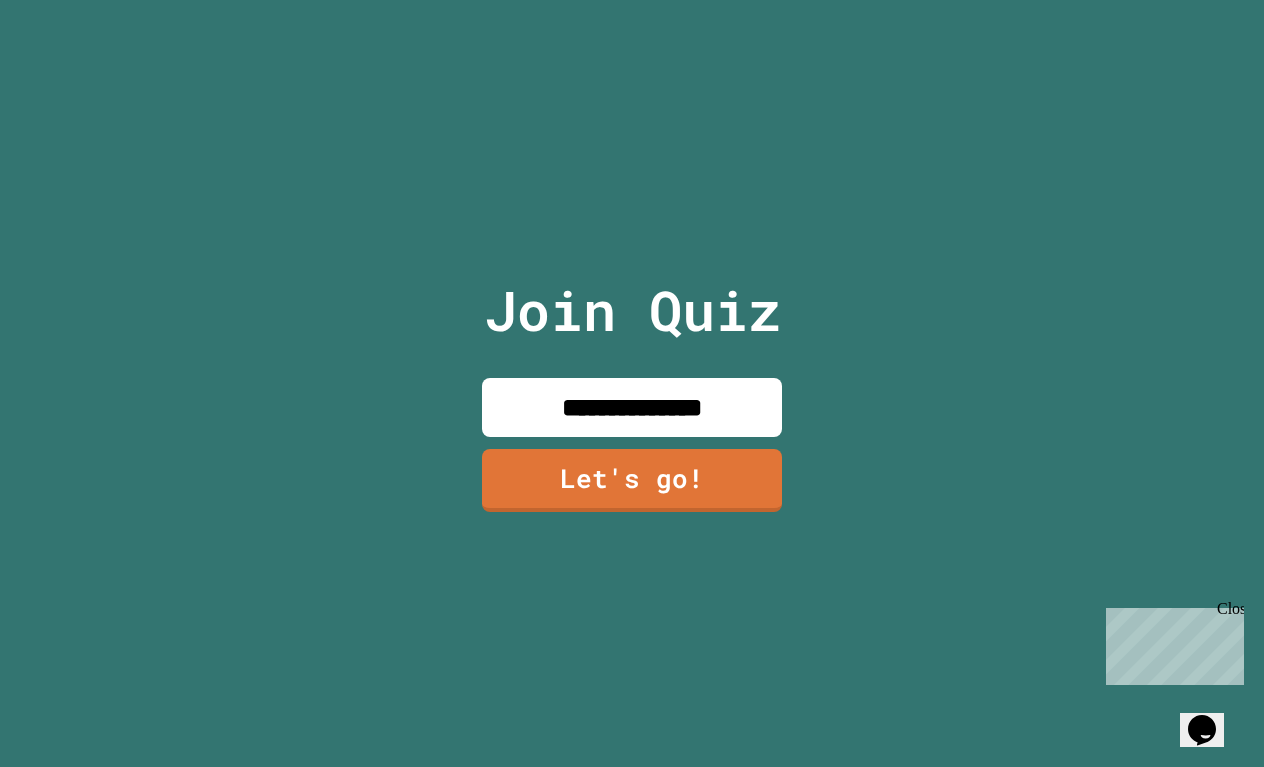 type on "**********" 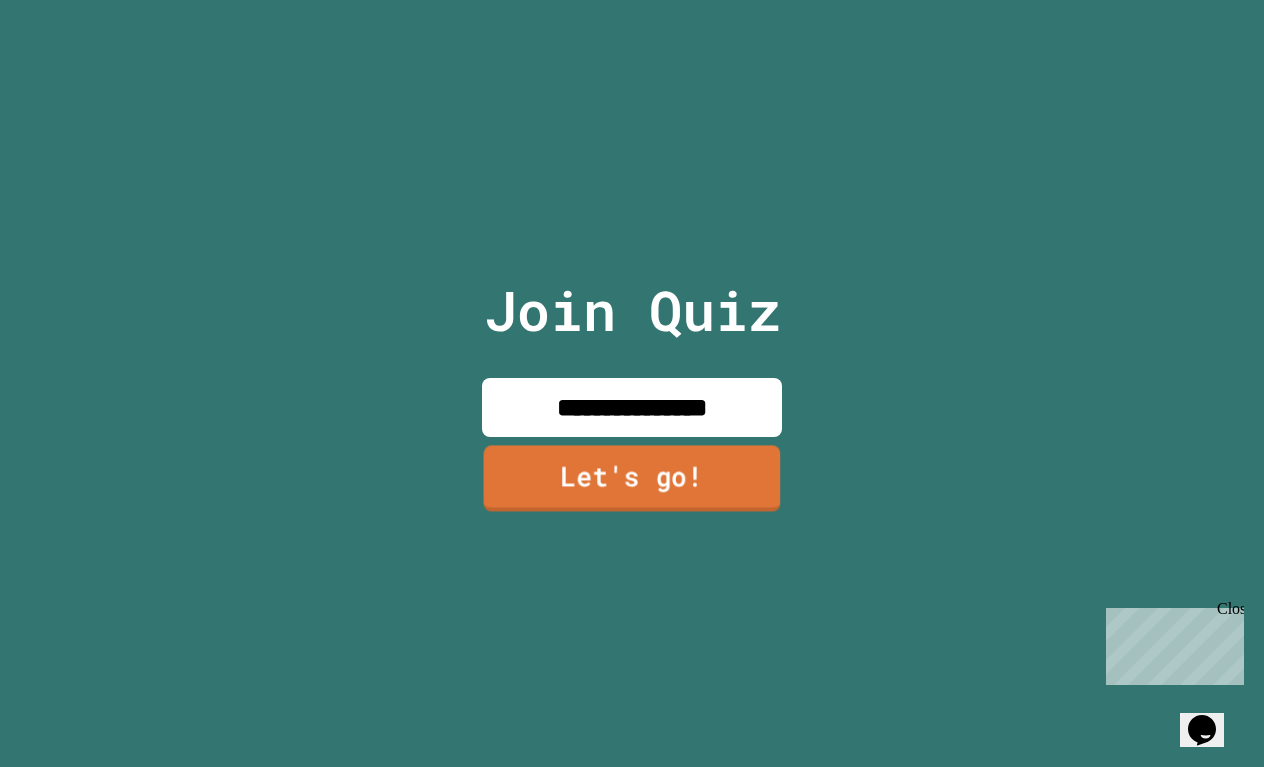 click on "Let's go!" at bounding box center (632, 478) 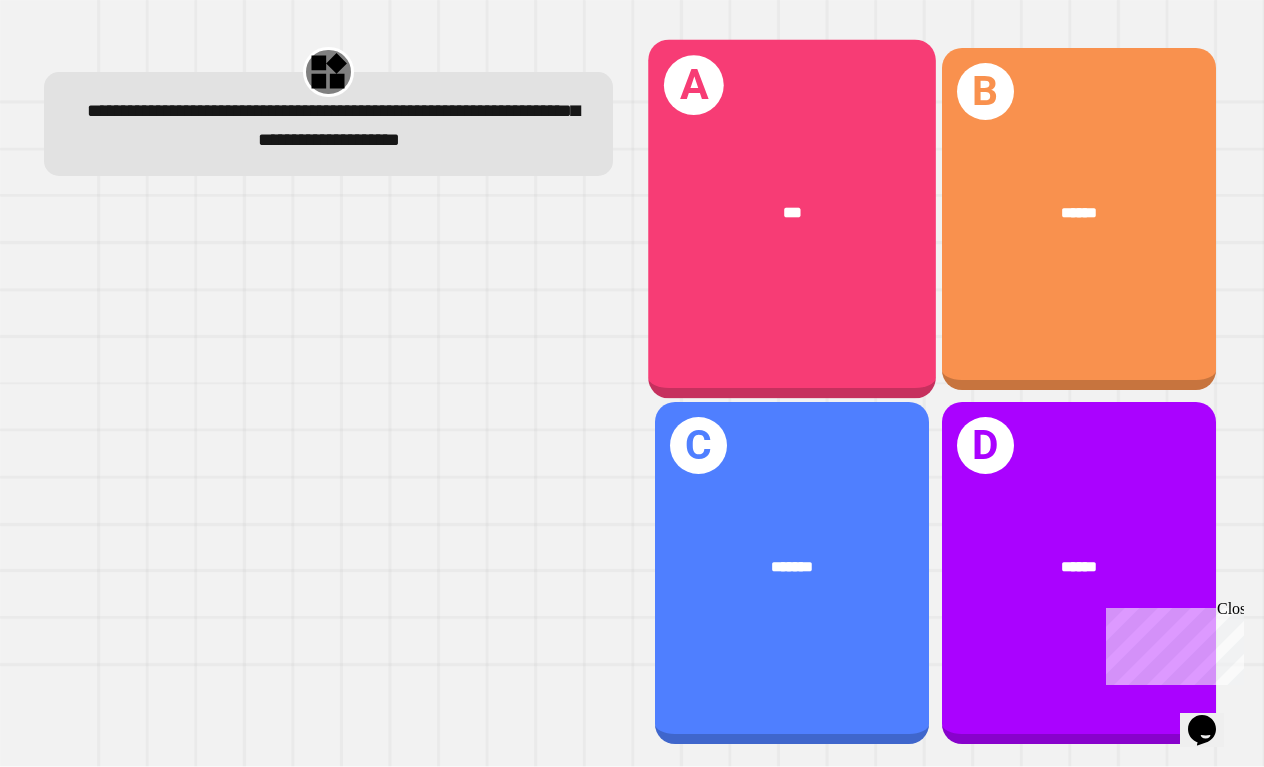 click on "A ***" at bounding box center (792, 218) 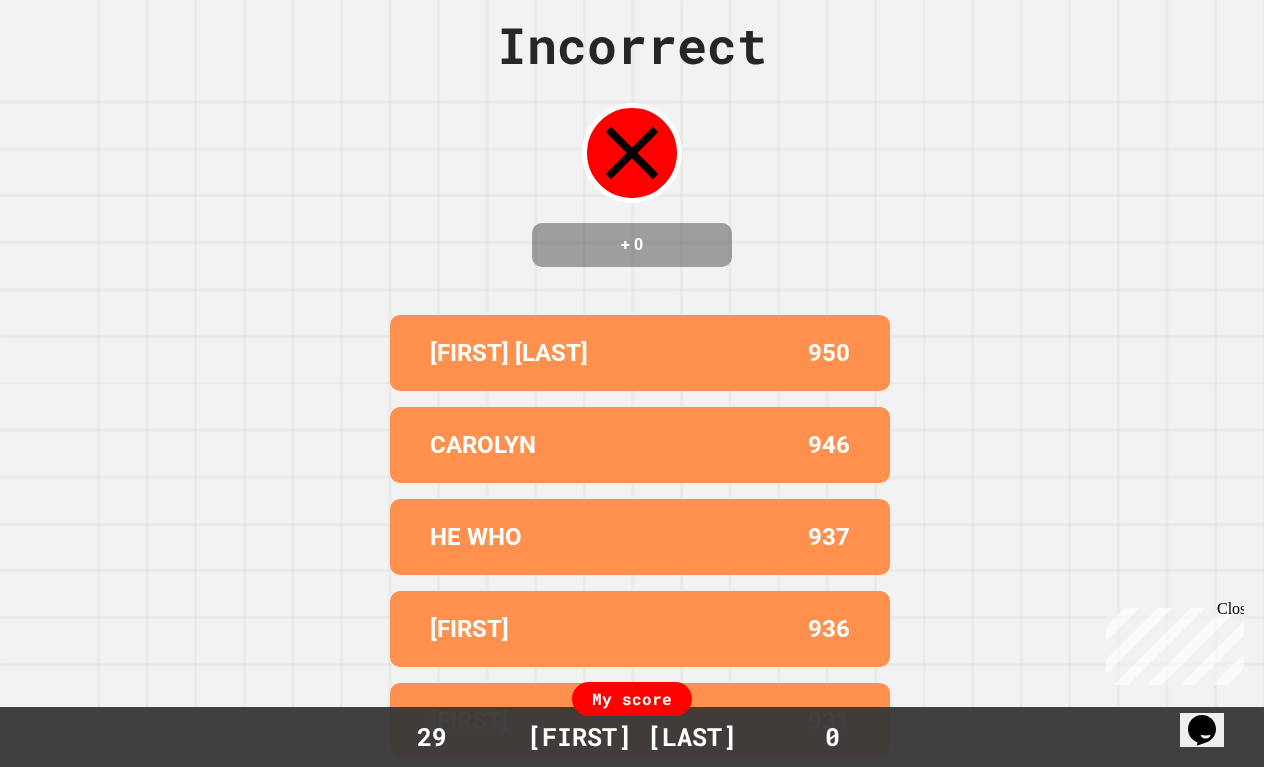 scroll, scrollTop: 49, scrollLeft: 0, axis: vertical 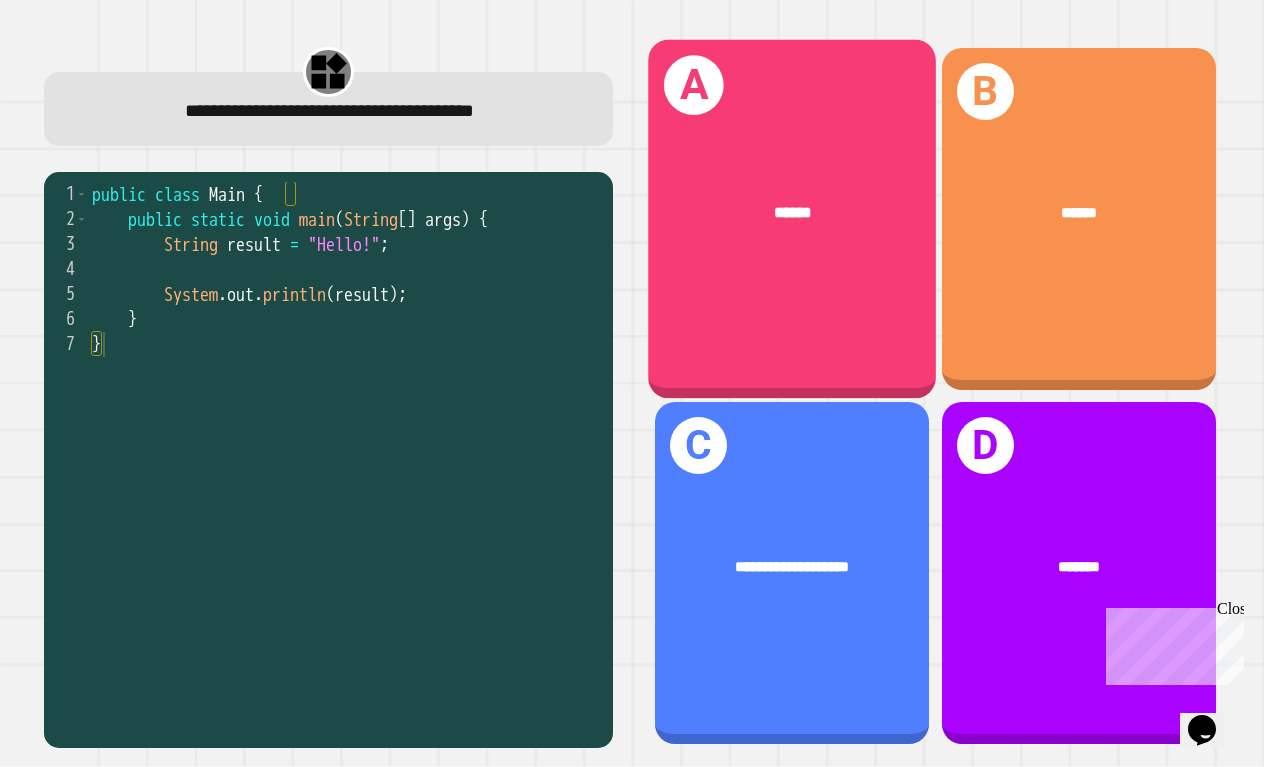 click on "A ******" at bounding box center (792, 218) 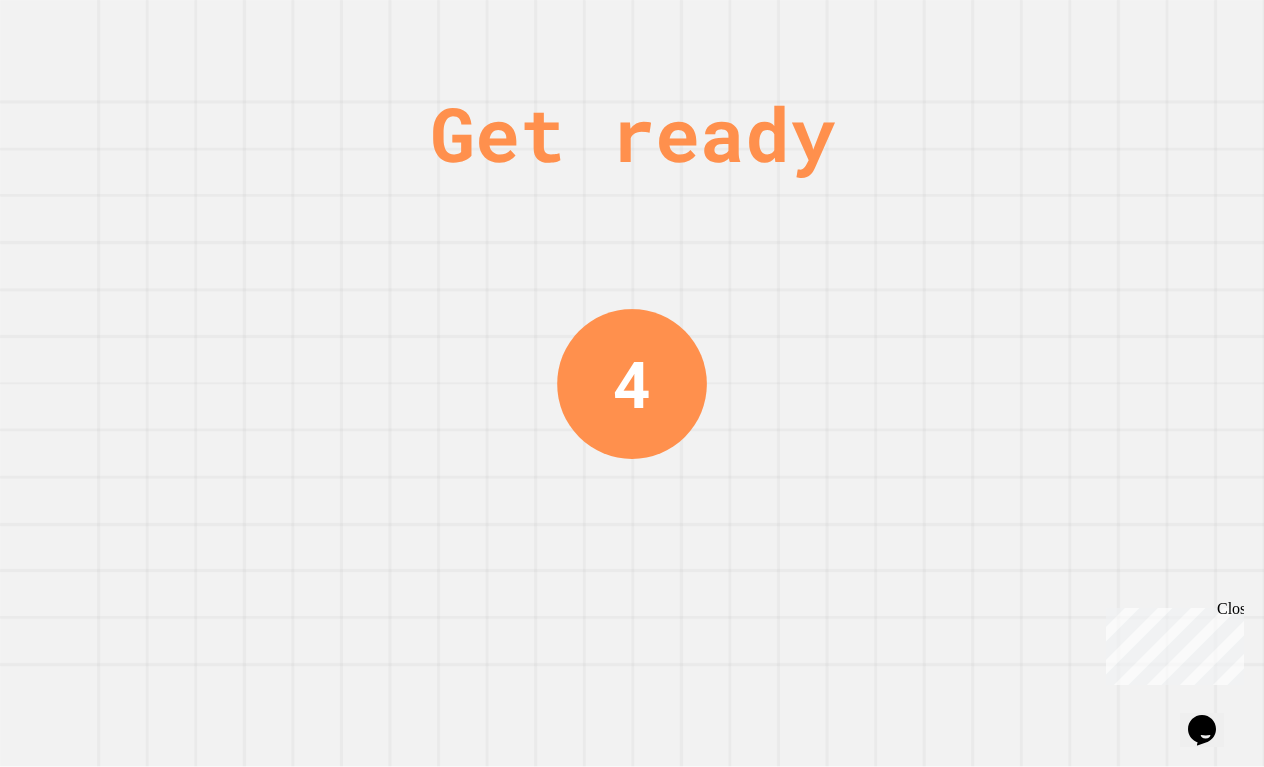 scroll, scrollTop: 0, scrollLeft: 0, axis: both 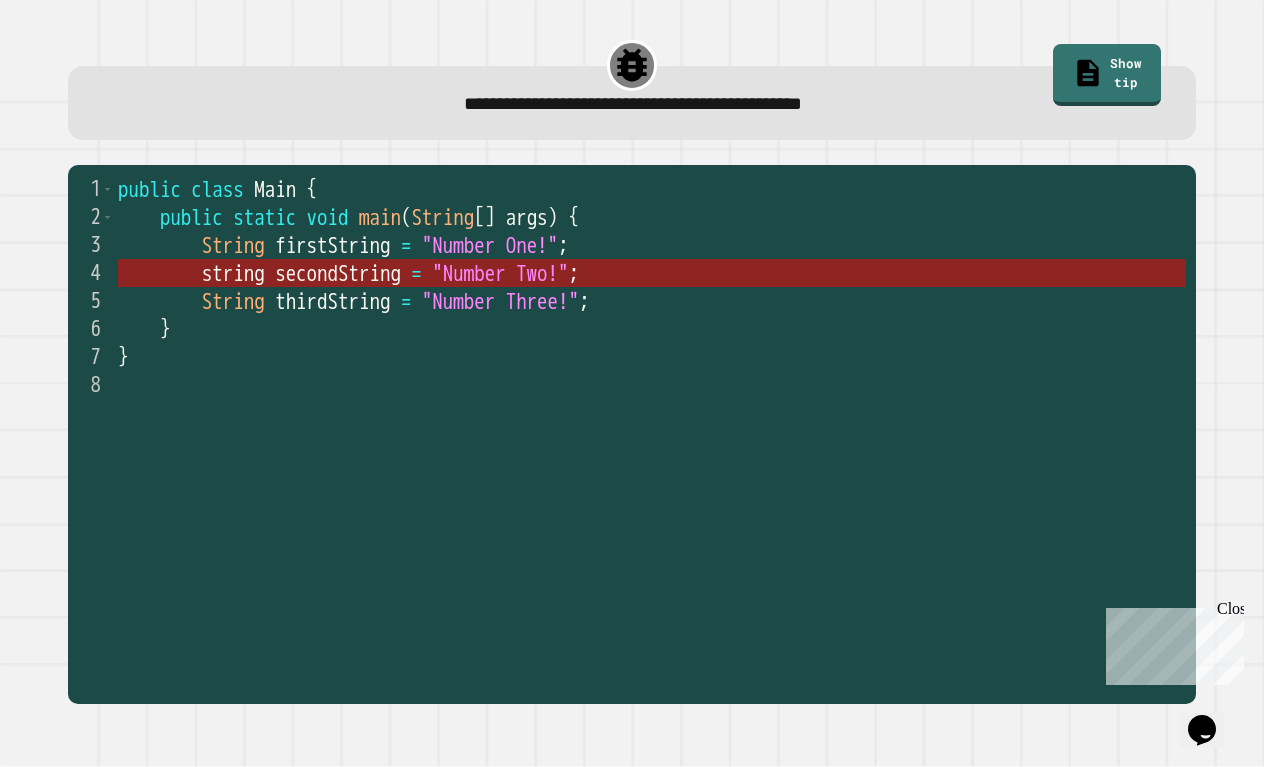 click on ""Number Two!"" at bounding box center [500, 274] 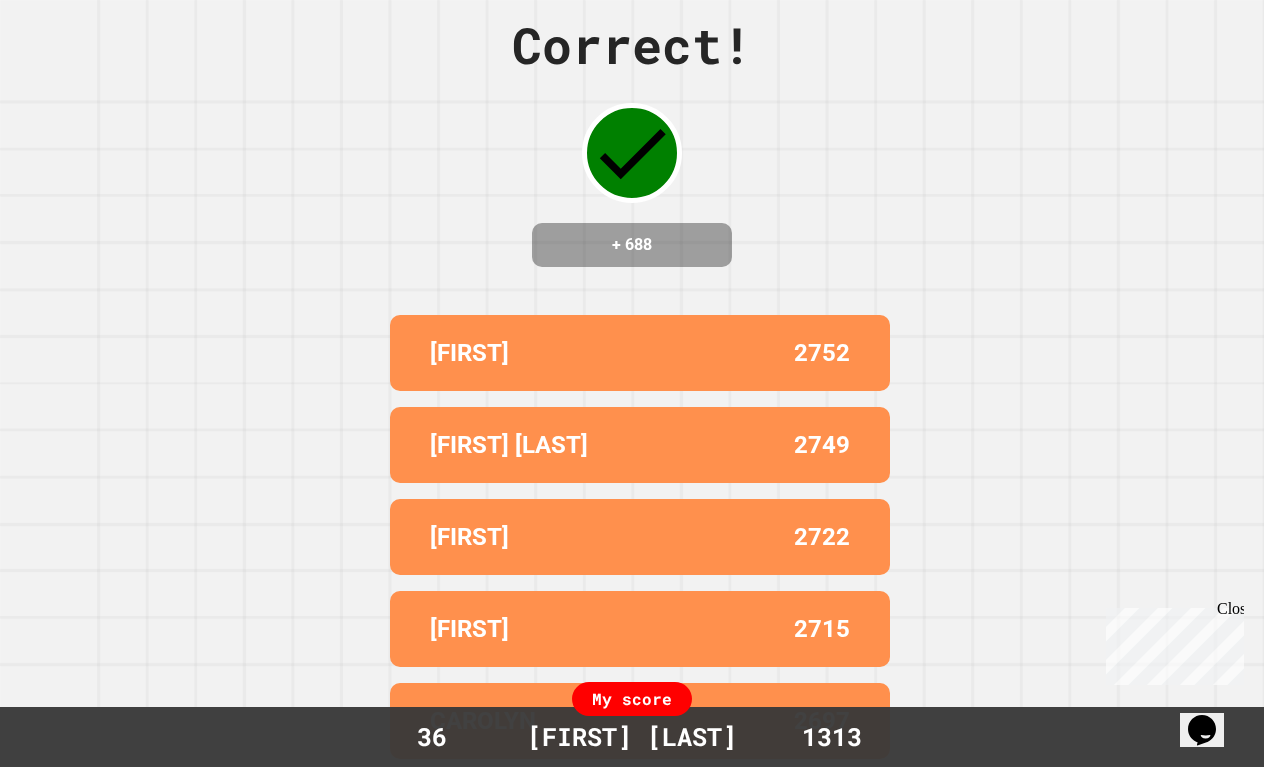scroll, scrollTop: 49, scrollLeft: 0, axis: vertical 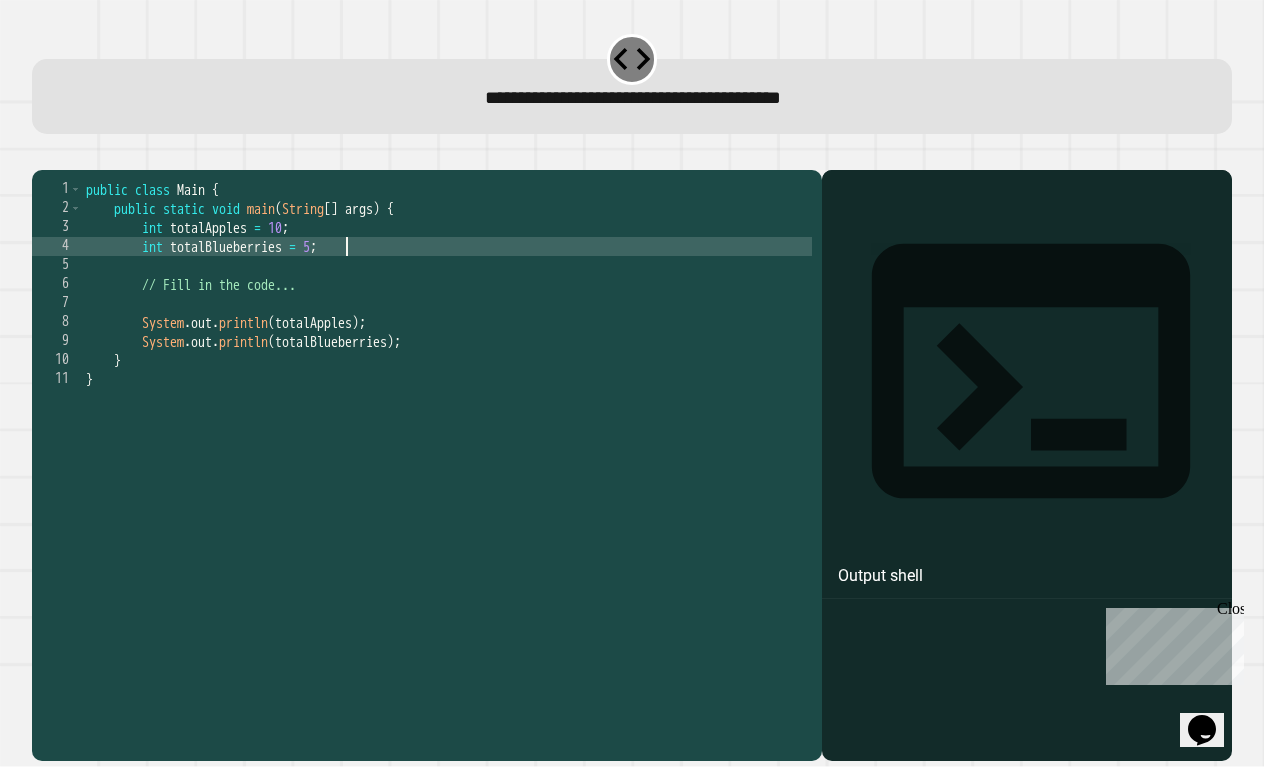 click on "public   class   Main   {      public   static   void   main ( String [ ]   args )   {           int   totalApples   =   10 ;           int   totalBlueberries   =   5 ;                     // Fill in the code...                     System . out . println ( totalApples ) ;           System . out . println ( totalBlueberries ) ;      } }" at bounding box center (447, 455) 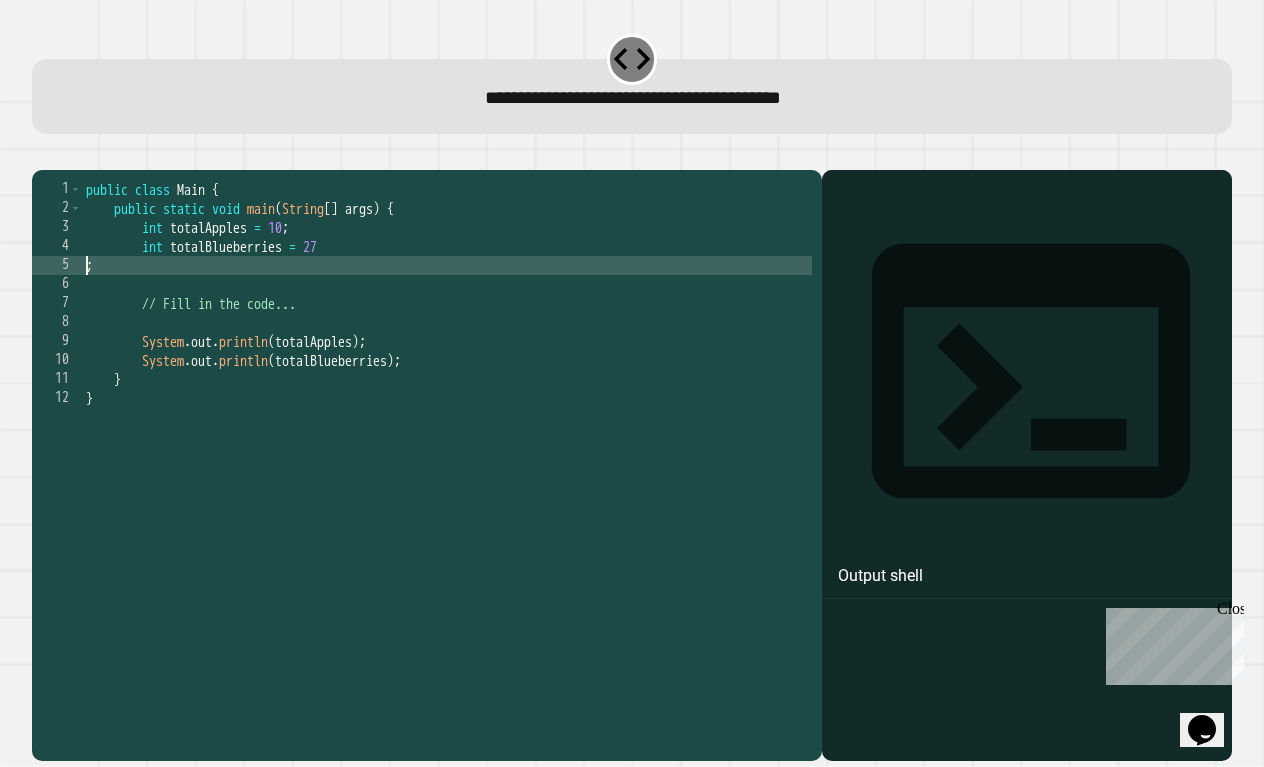 scroll, scrollTop: 0, scrollLeft: 0, axis: both 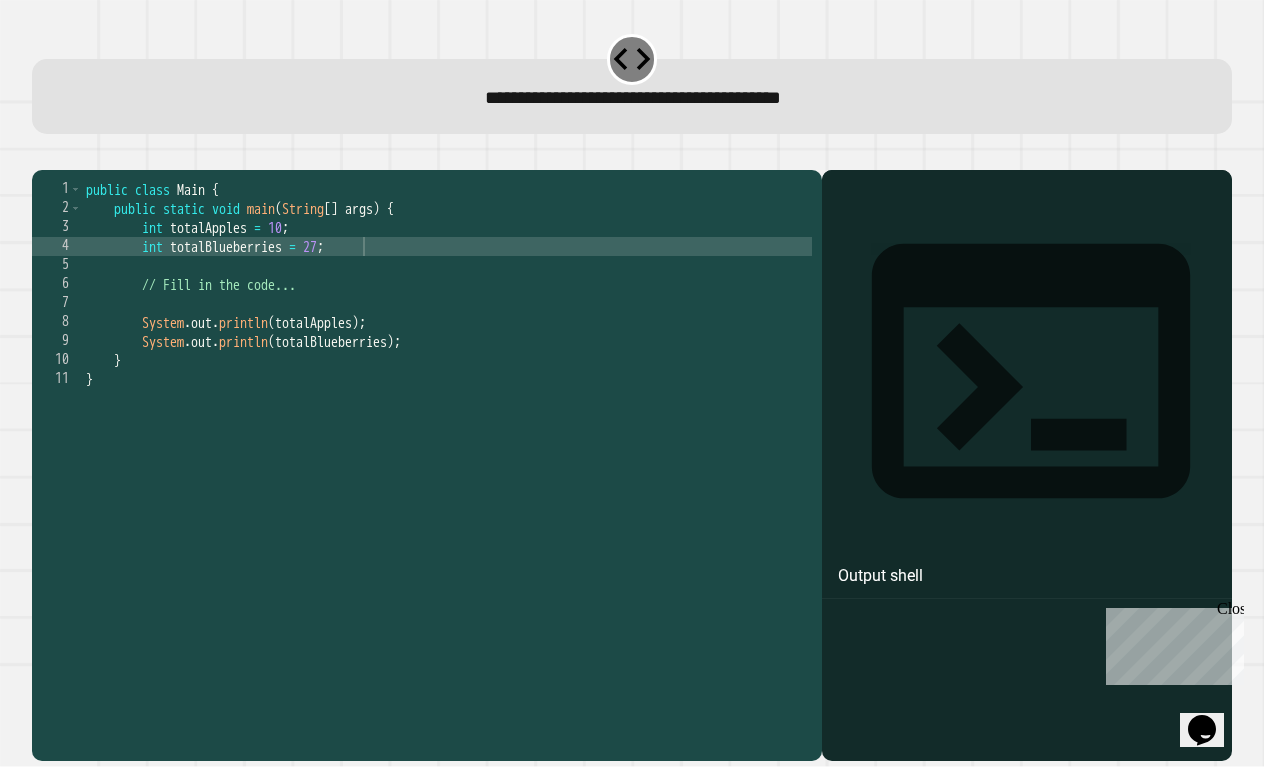 click at bounding box center (42, 154) 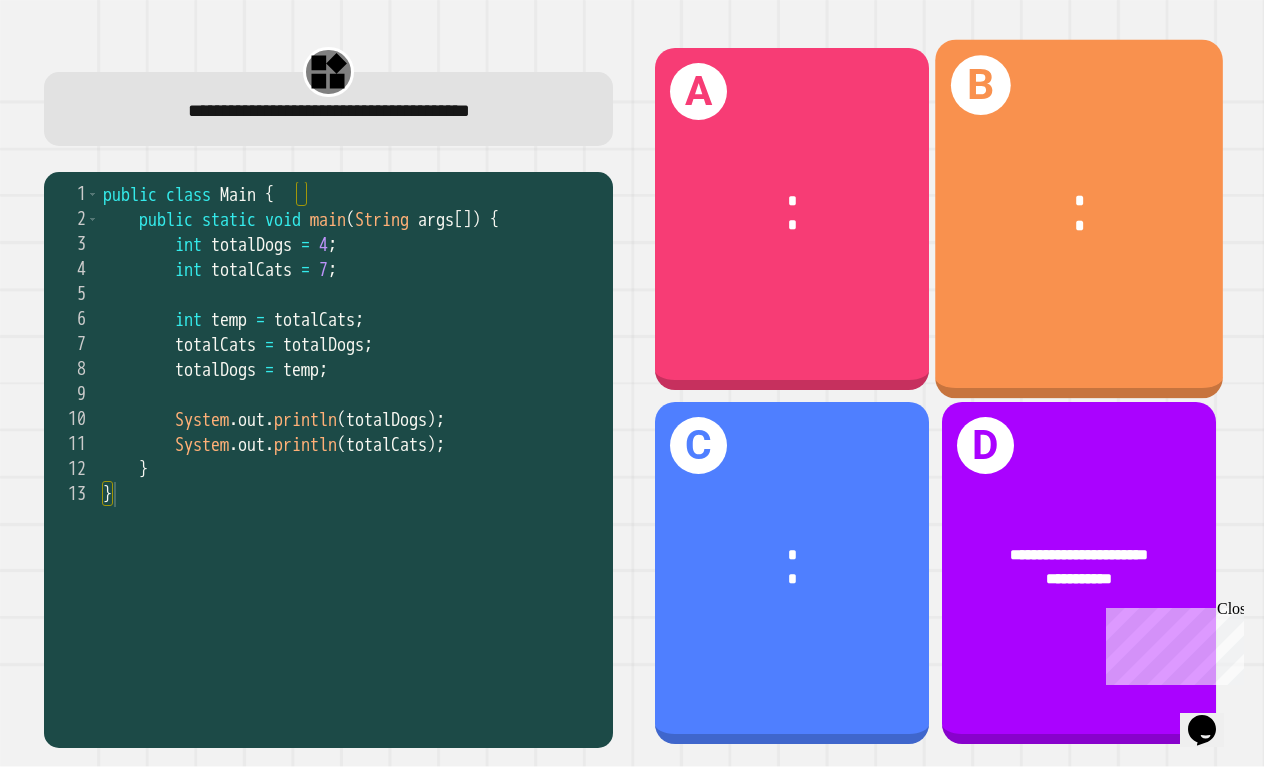 click on "B * *" at bounding box center (1079, 218) 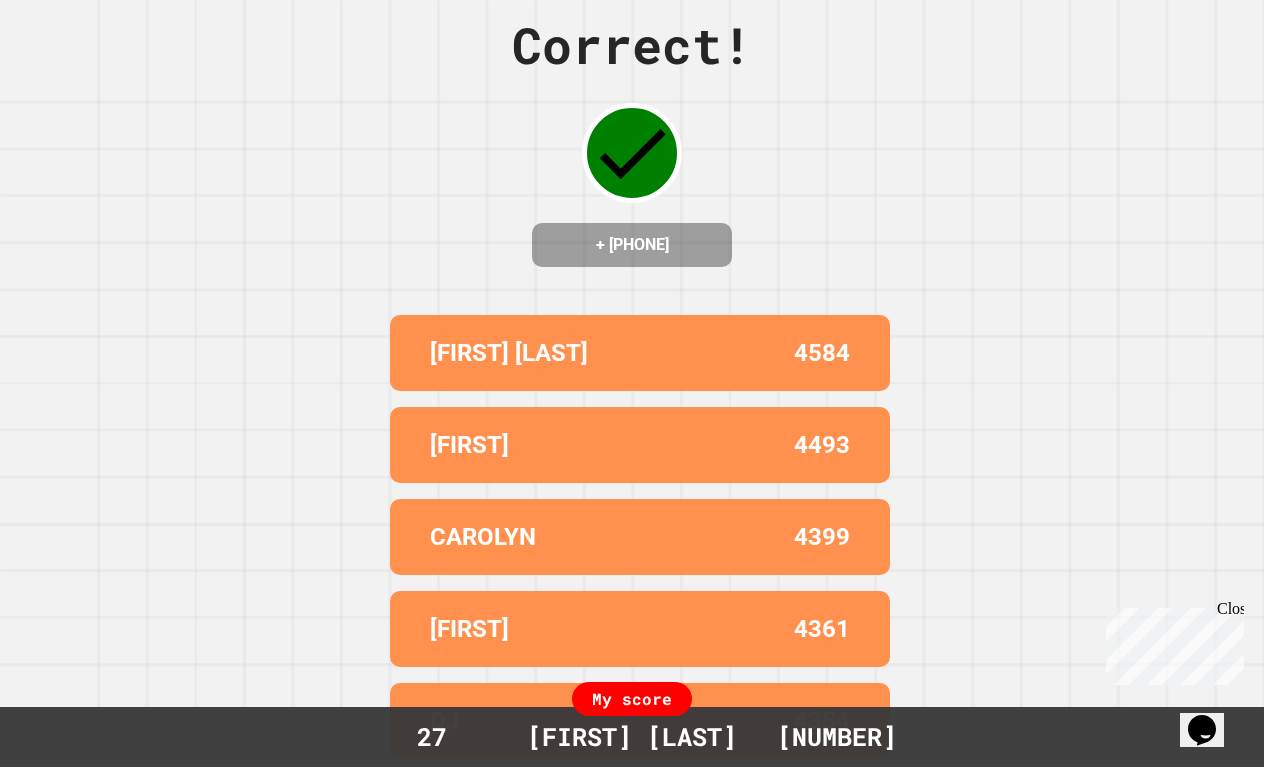 scroll, scrollTop: 51, scrollLeft: 0, axis: vertical 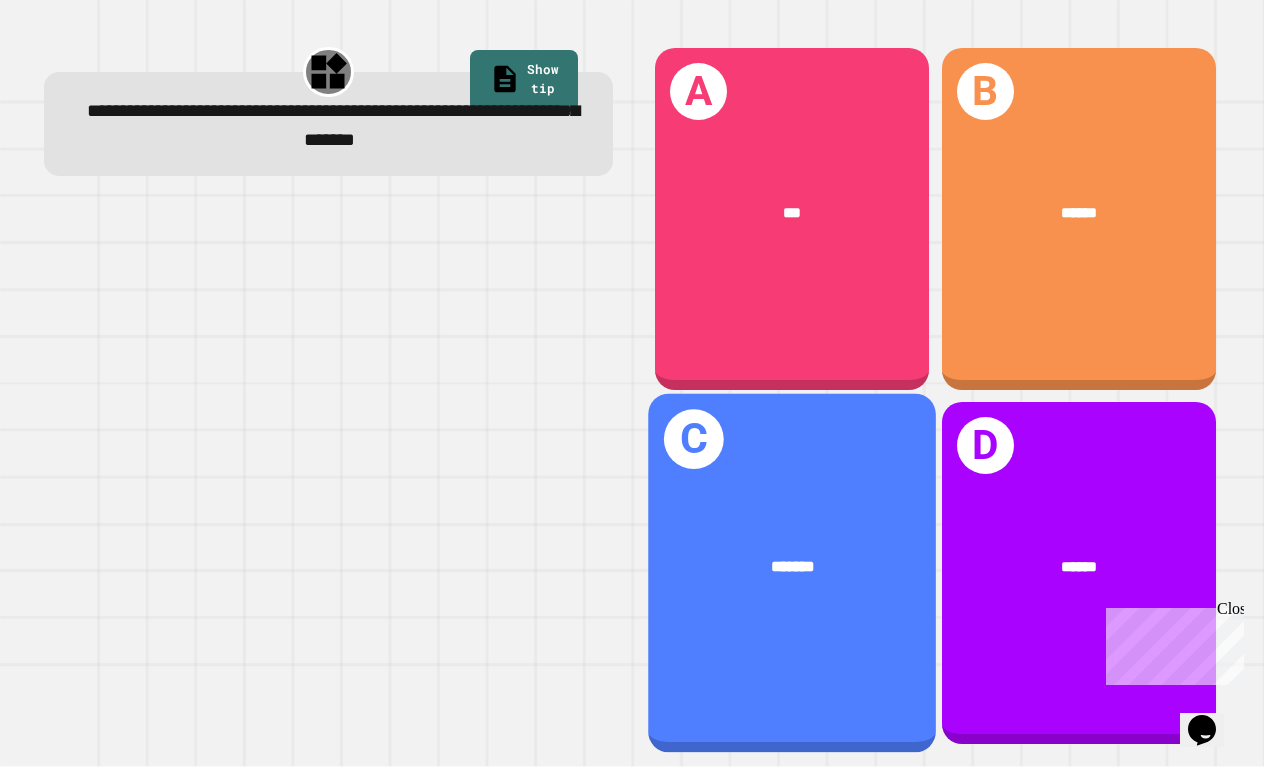 click on "C *******" at bounding box center (792, 573) 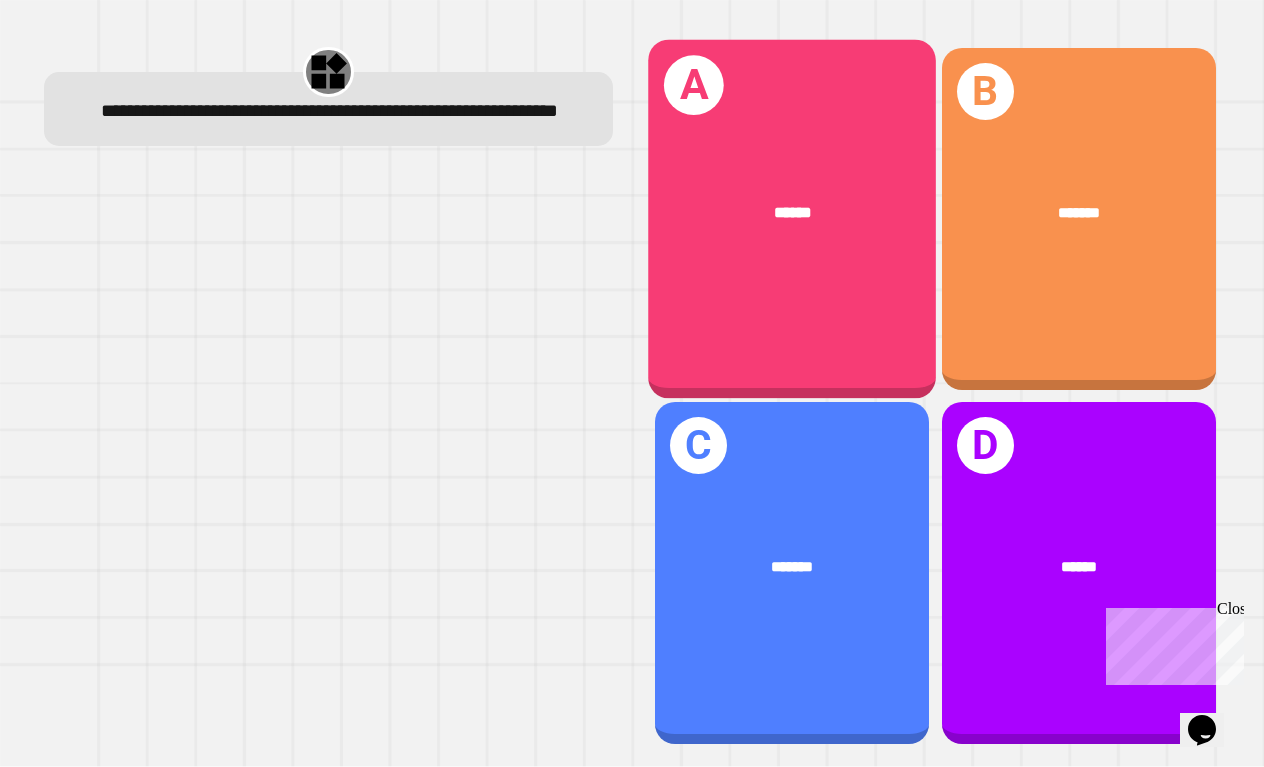 click on "A ******" at bounding box center (792, 218) 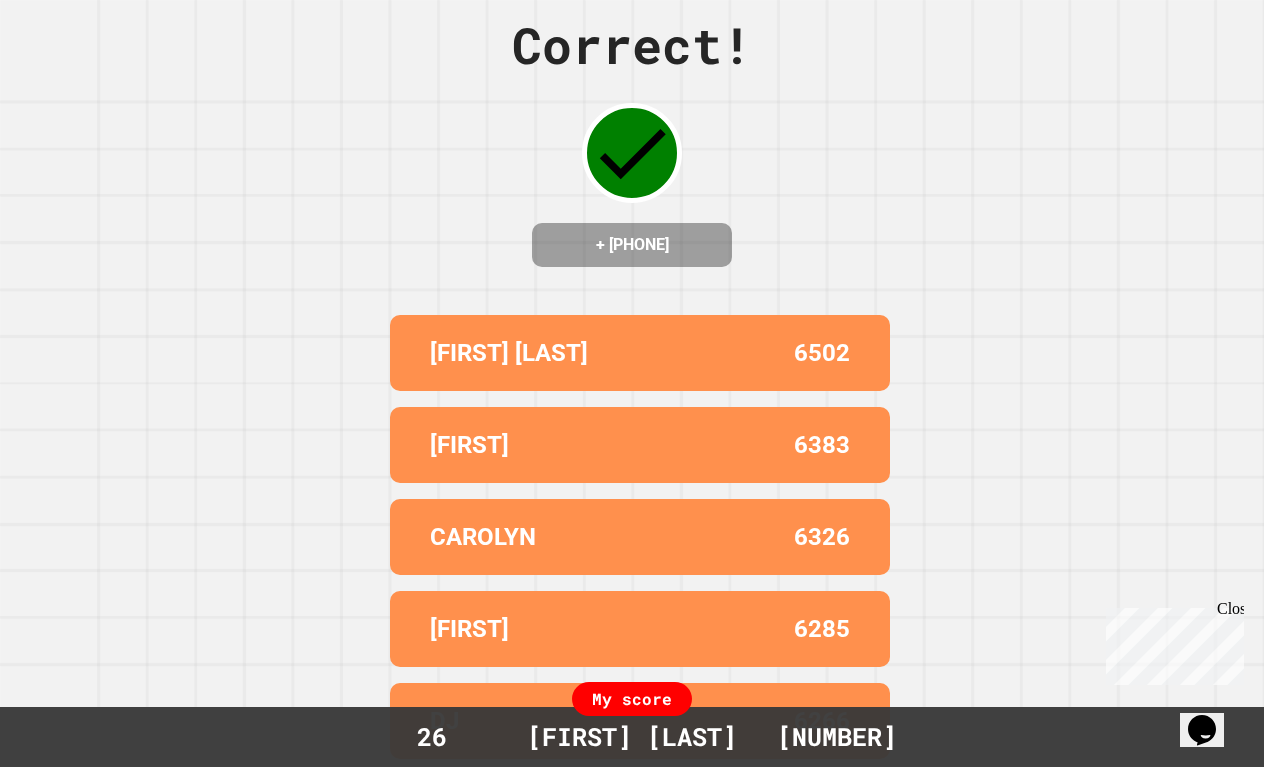 scroll, scrollTop: 49, scrollLeft: 0, axis: vertical 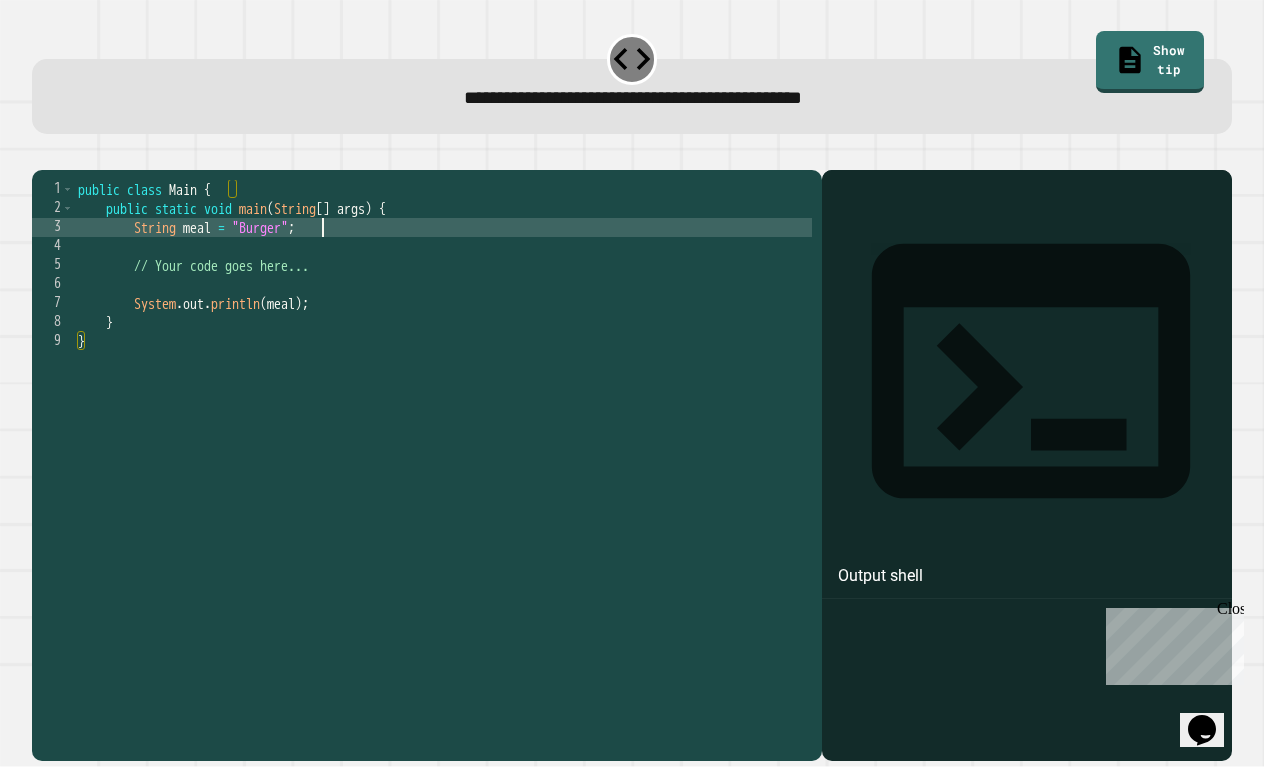 click on "public   class   Main   {      public   static   void   main ( String [ ]   args )   {           String   meal   =   "Burger" ;                     // Your code goes here...                     System . out . println ( meal ) ;      } }" at bounding box center (443, 455) 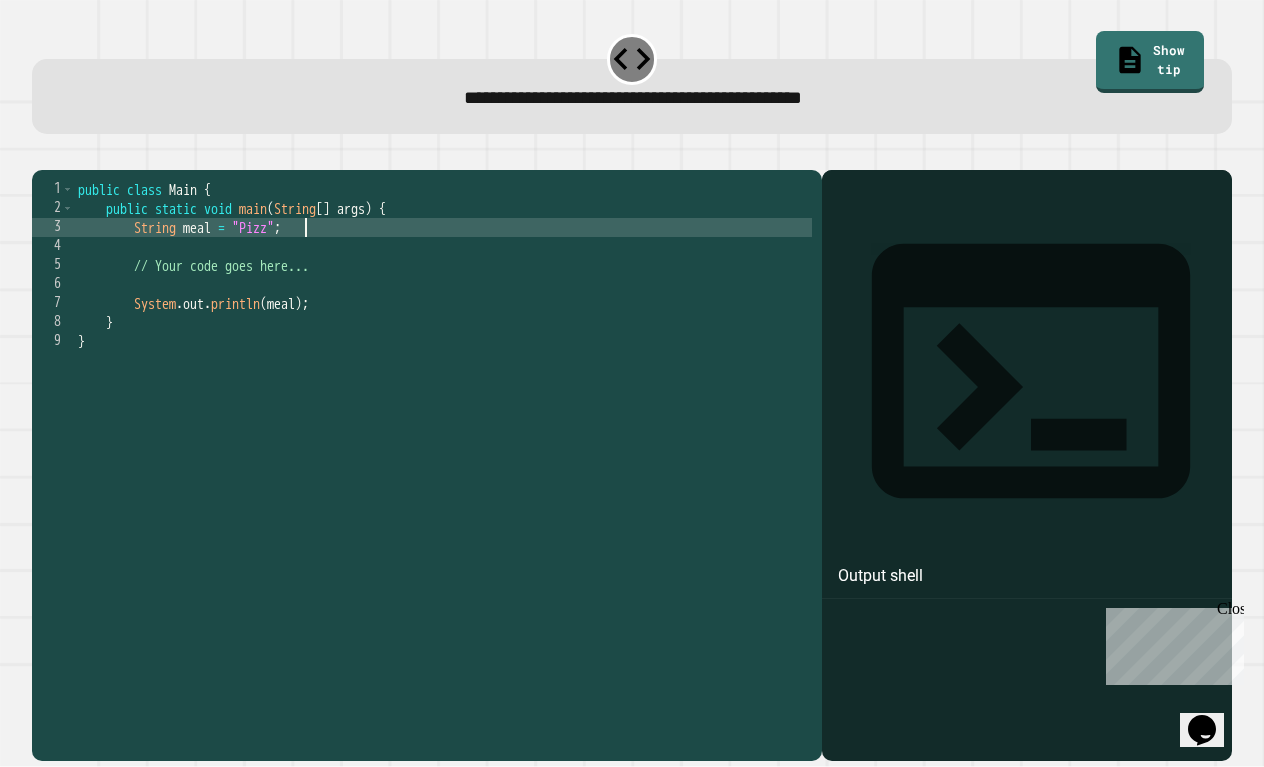 scroll, scrollTop: 0, scrollLeft: 17, axis: horizontal 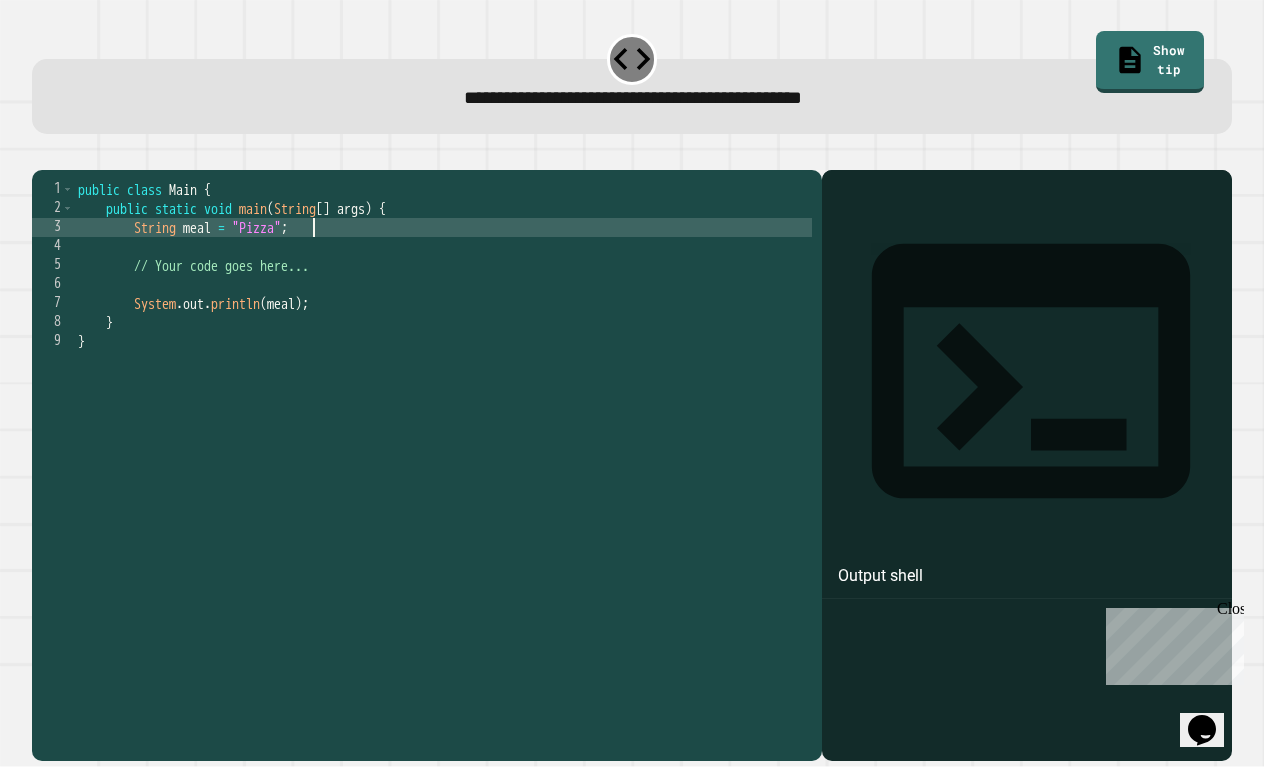 type on "**********" 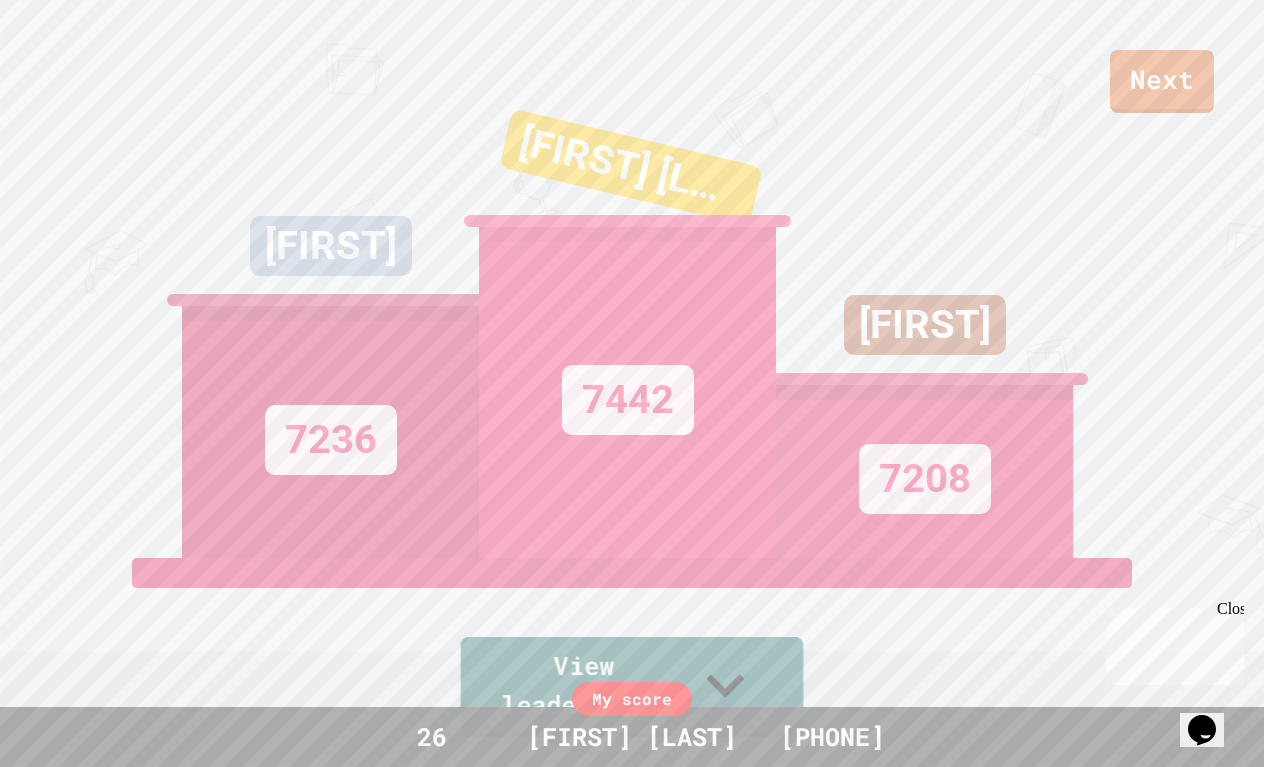click on "View leaderboard" at bounding box center [632, 687] 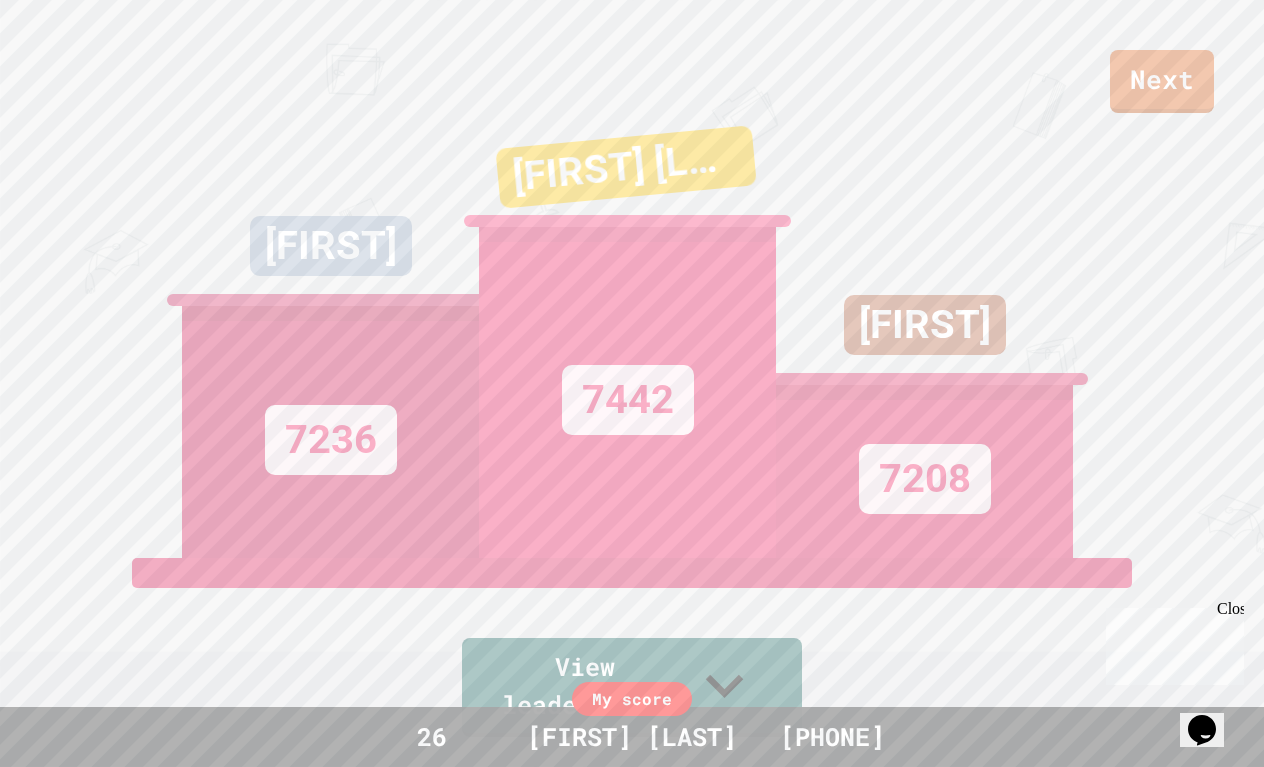 scroll, scrollTop: 0, scrollLeft: 0, axis: both 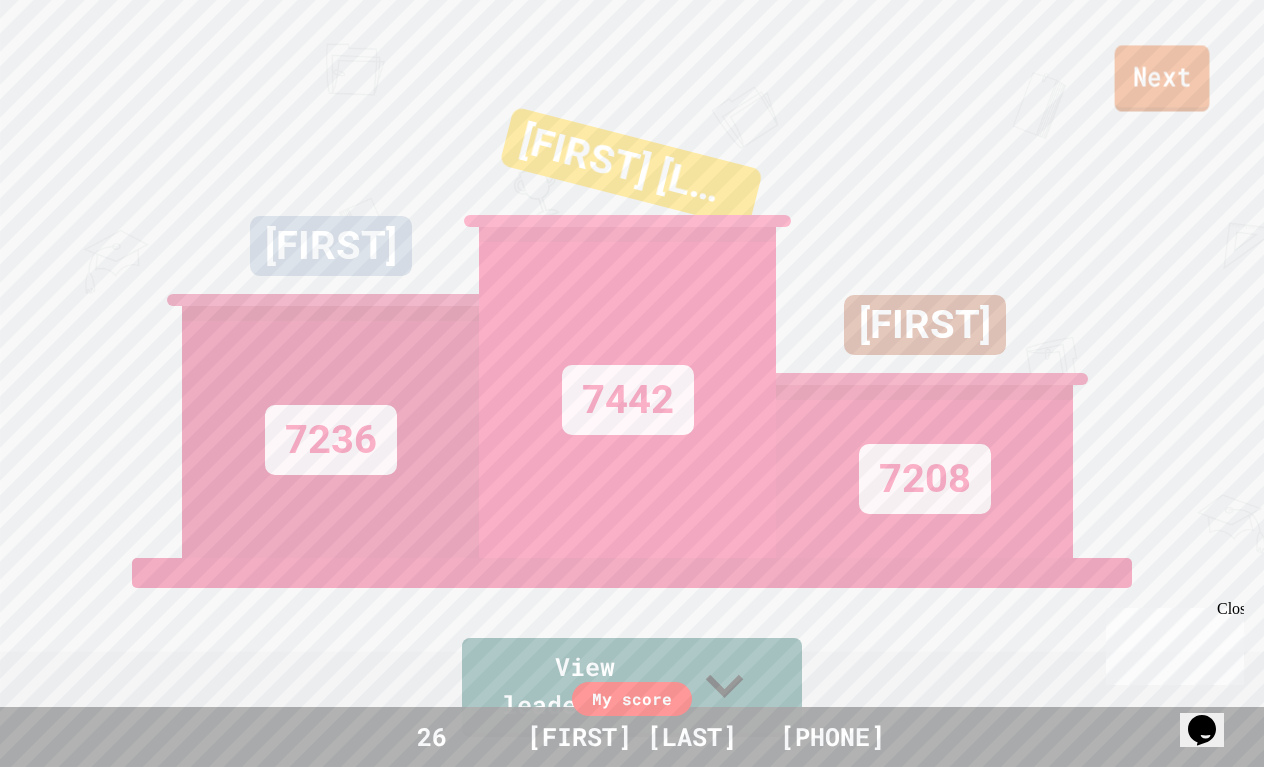 click on "Next" at bounding box center [1162, 78] 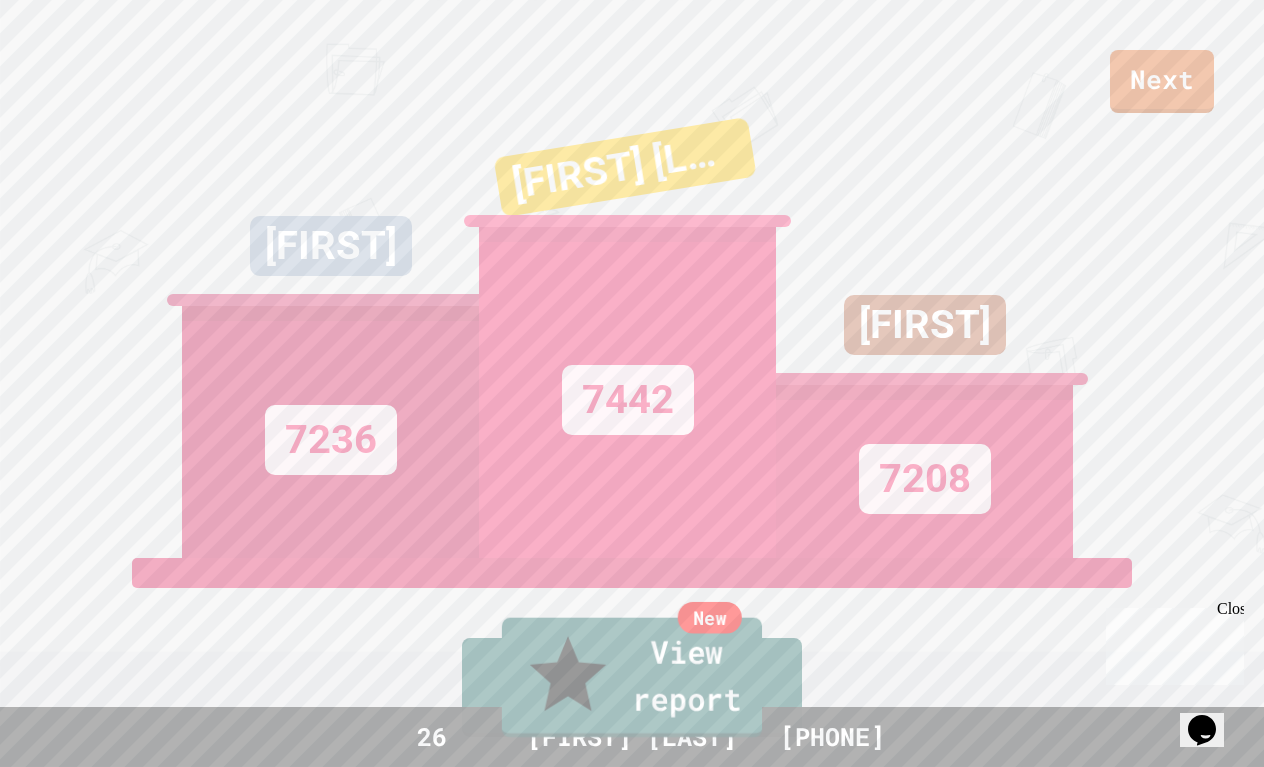 click on "New View report" at bounding box center (632, 678) 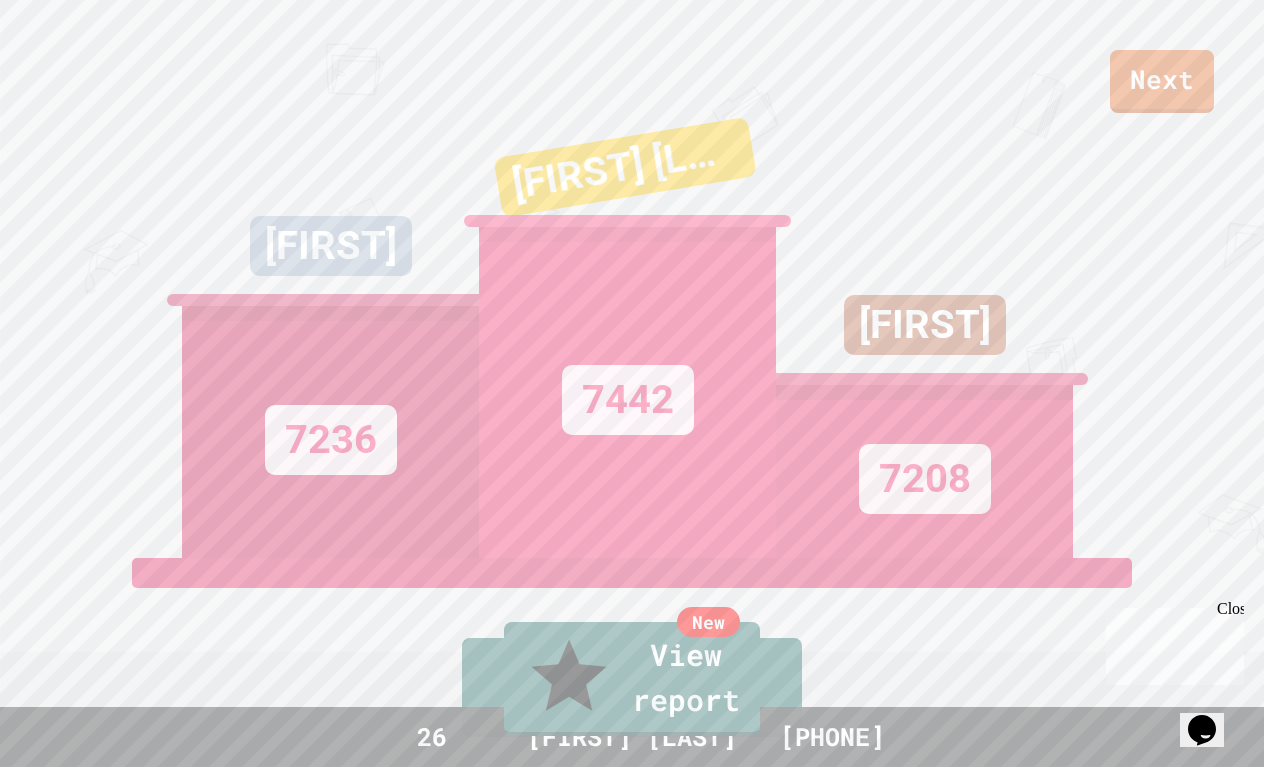 click on "Sign up to view reports In order to save your results and view past quizzes, you must sign up to JuiceMind. Sign up! Keep exploring" at bounding box center (632, 1528) 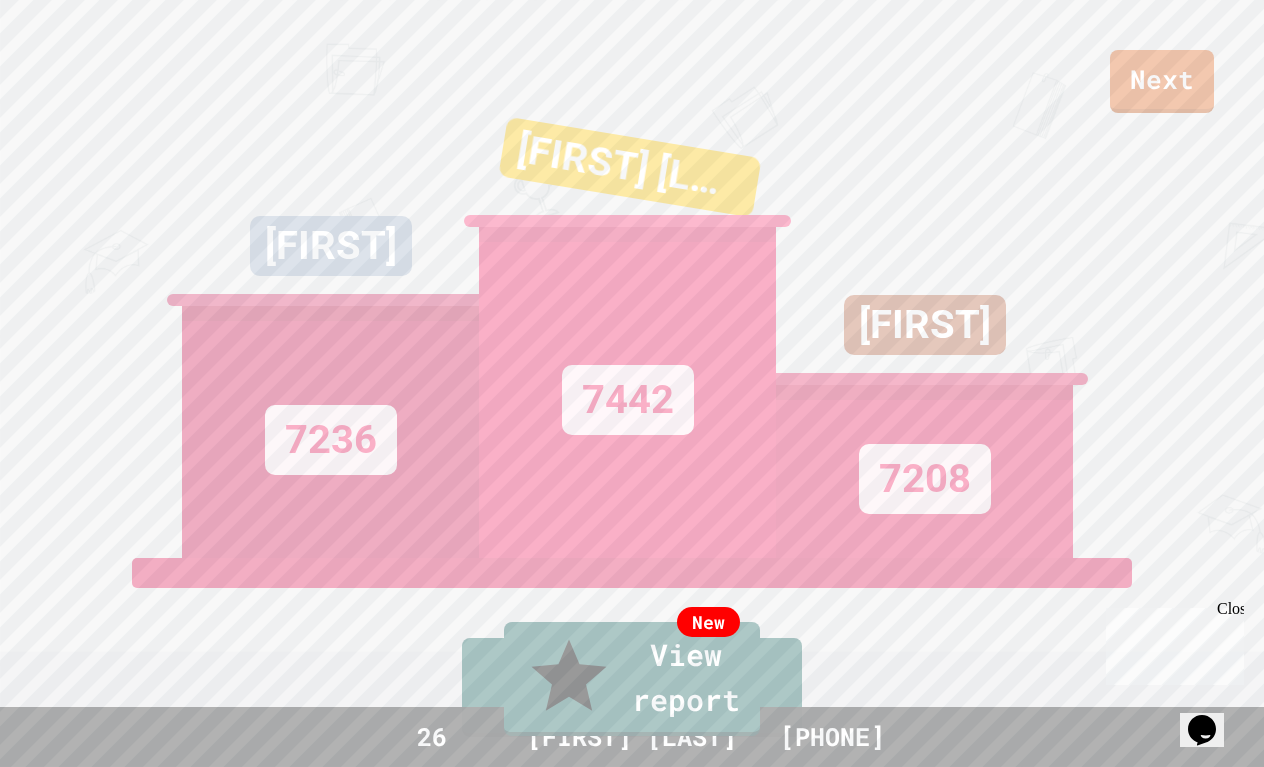 click on "Keep exploring" at bounding box center (689, 1675) 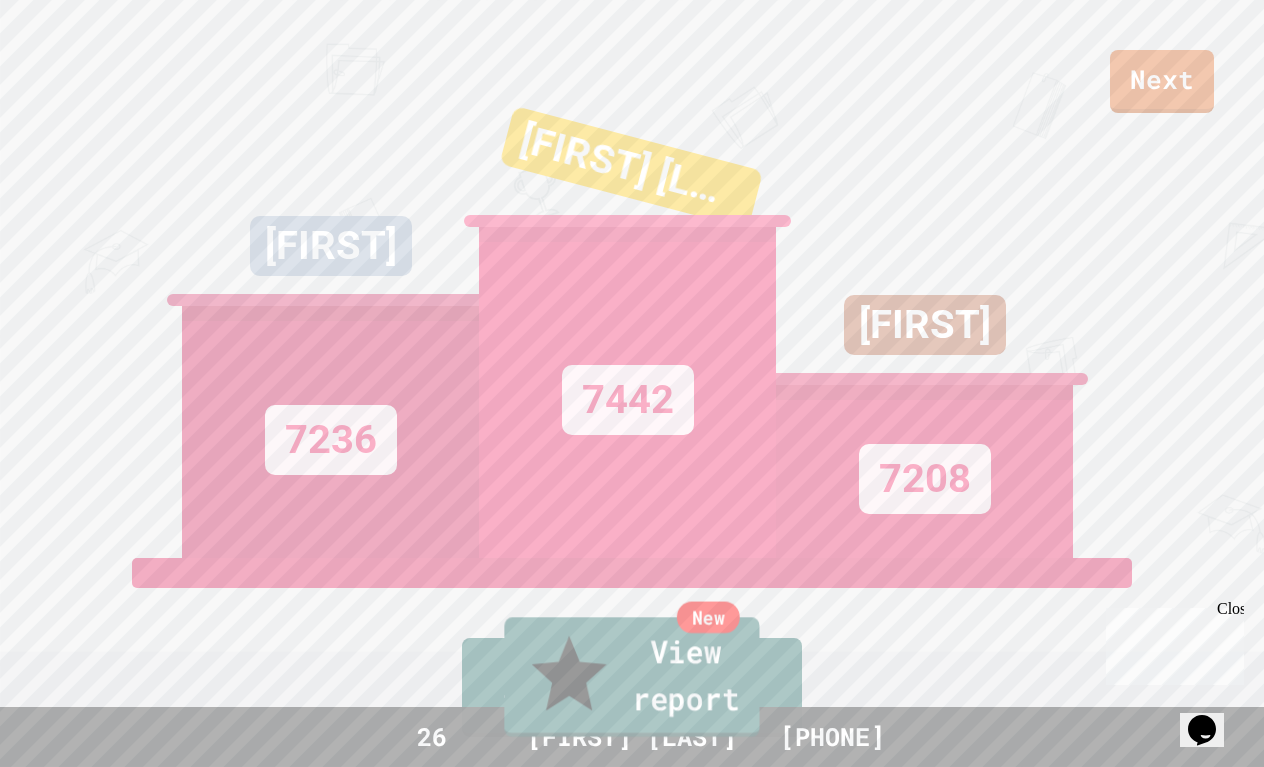 click on "New View report" at bounding box center (631, 677) 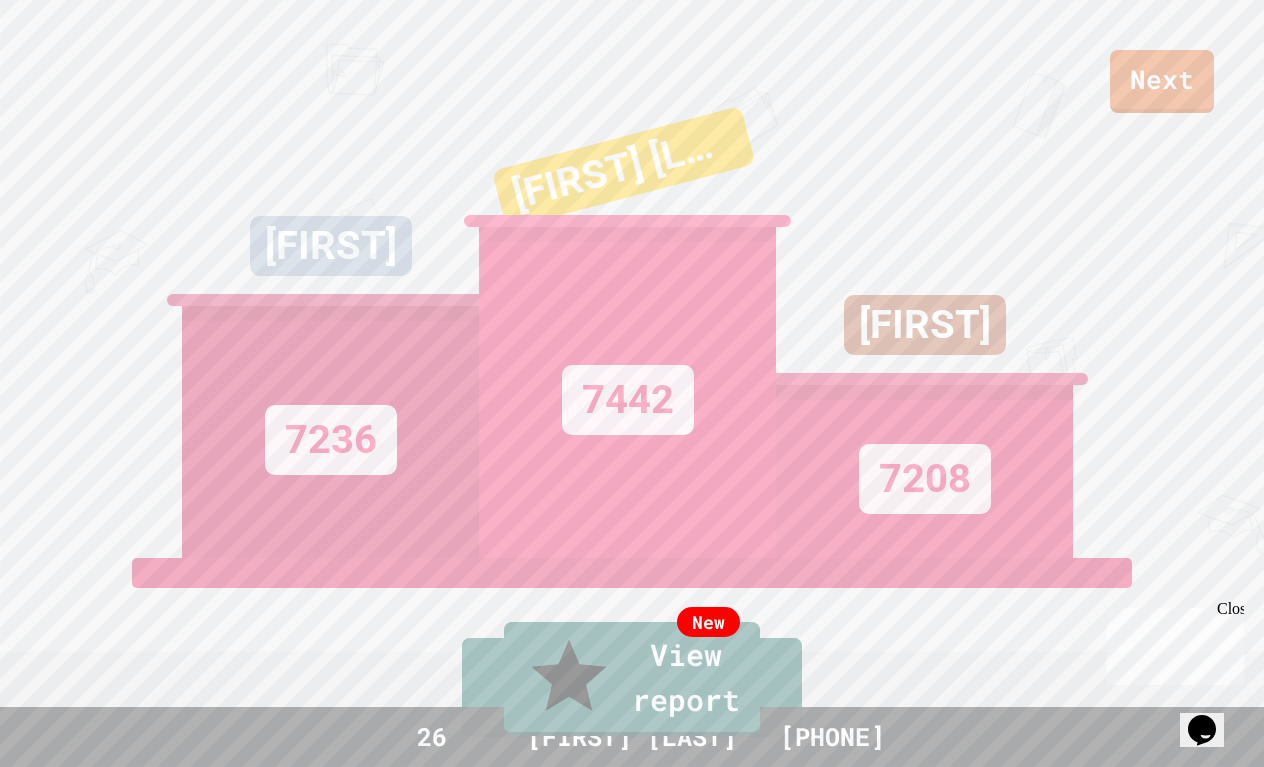 click 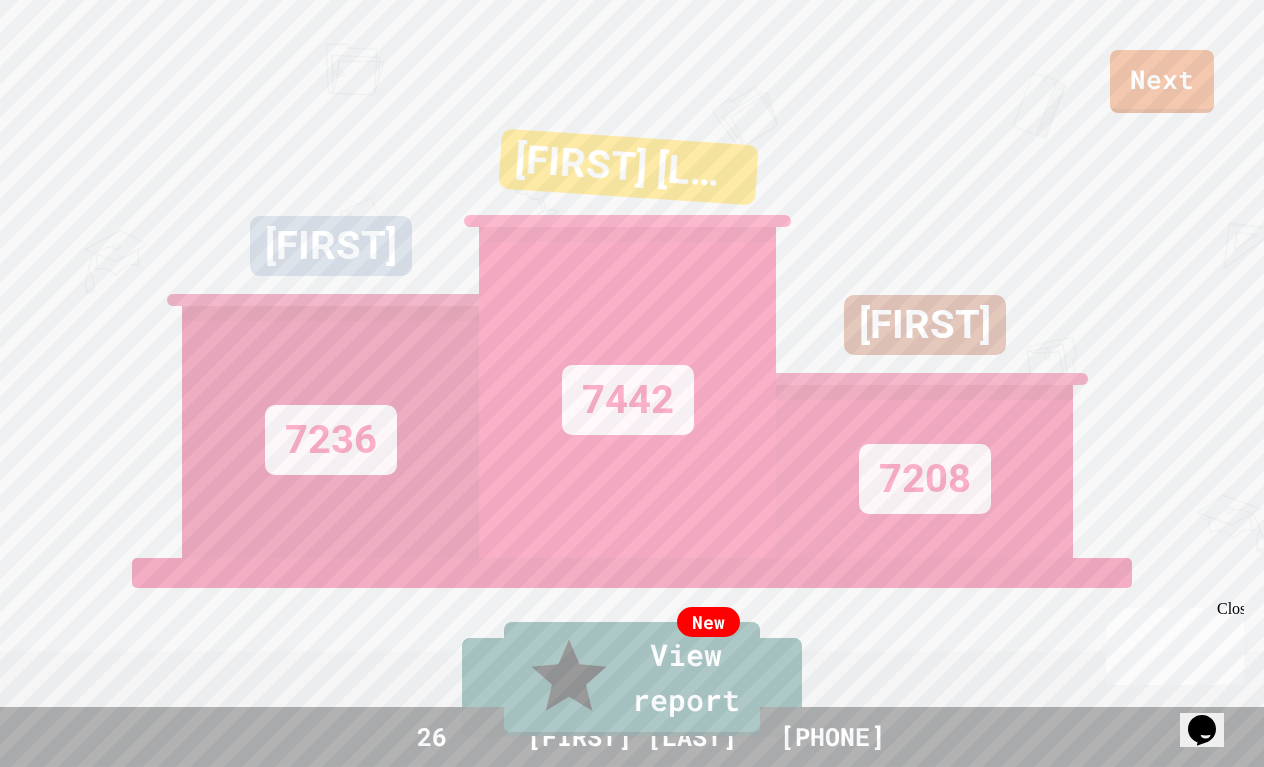 click on "Exit" at bounding box center (1160, 816) 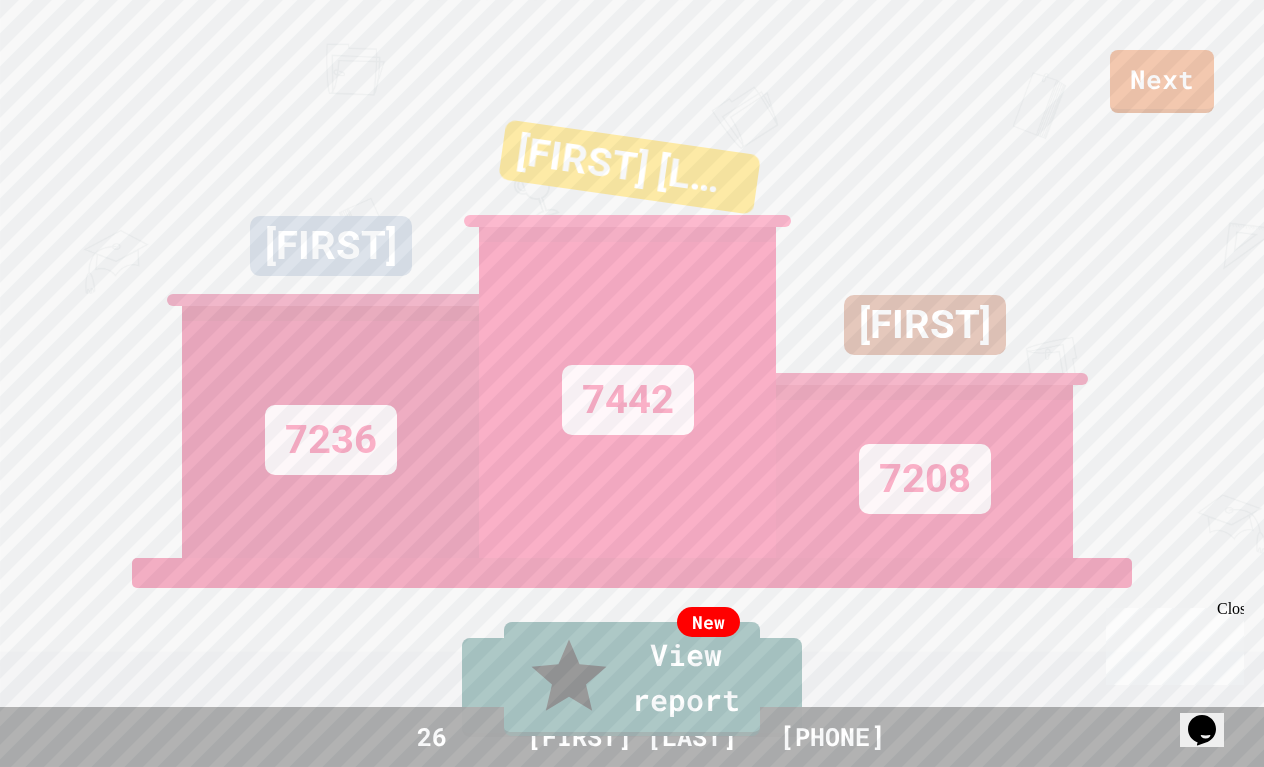 click 